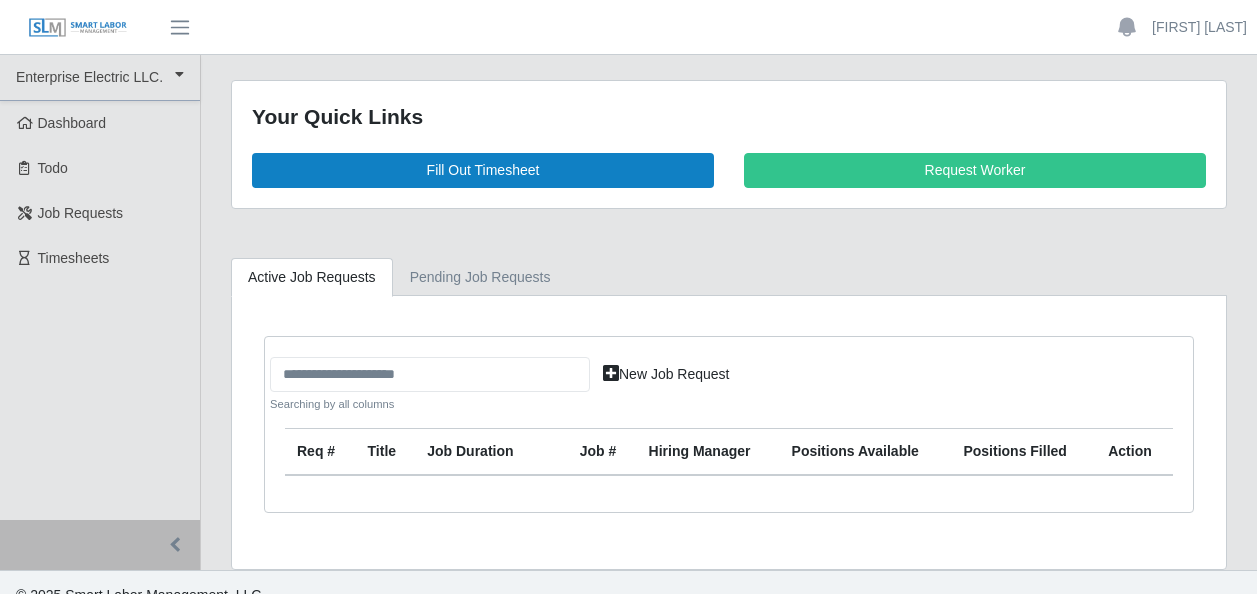 scroll, scrollTop: 0, scrollLeft: 0, axis: both 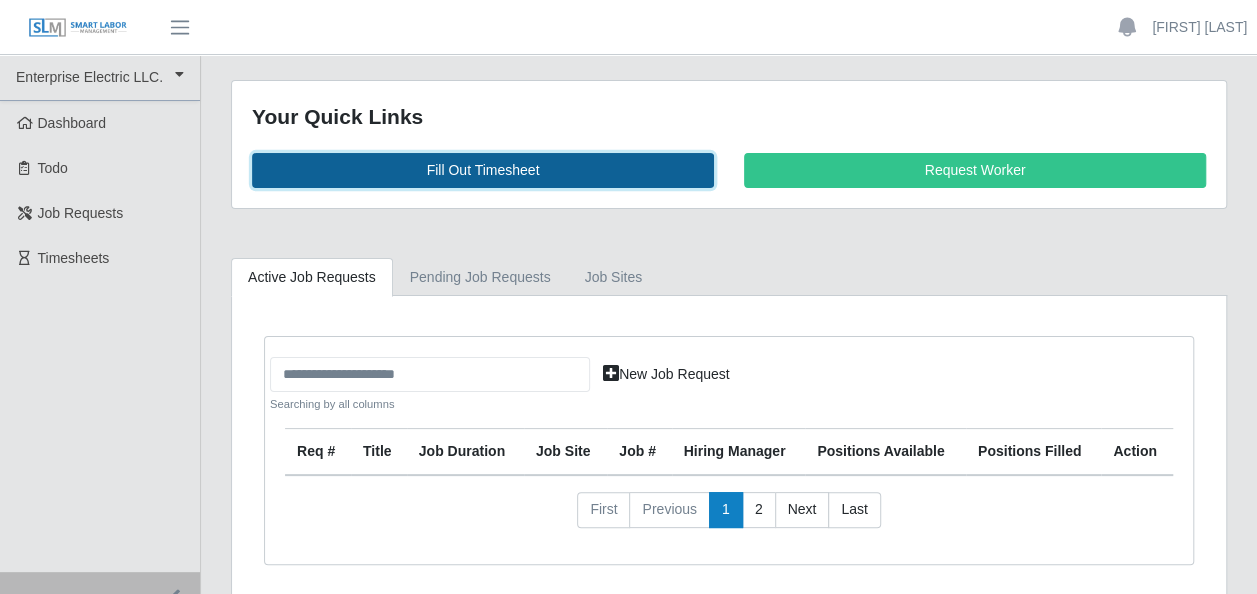 click on "Fill Out Timesheet" at bounding box center [483, 170] 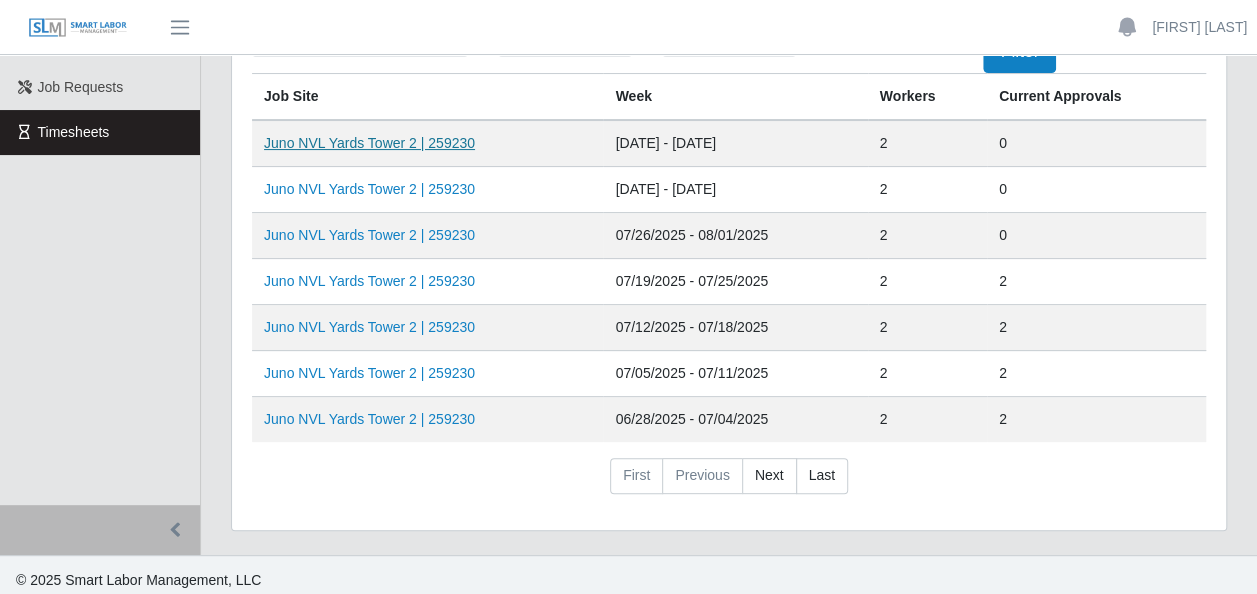 scroll, scrollTop: 132, scrollLeft: 0, axis: vertical 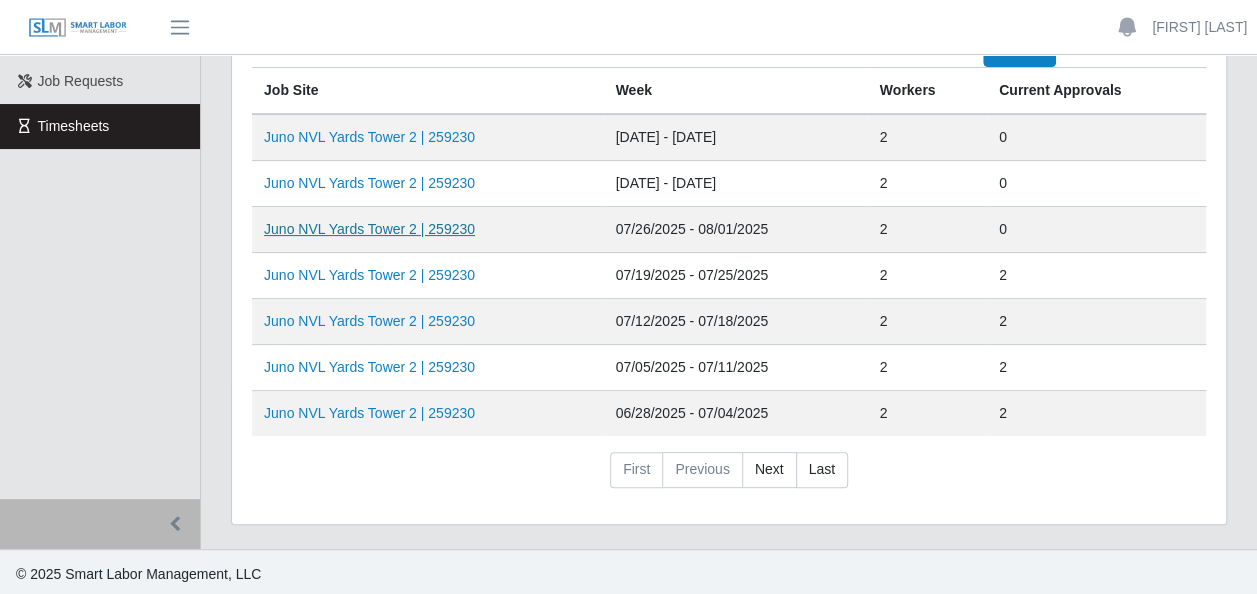 click on "Juno NVL Yards Tower 2 | 259230" at bounding box center [369, 229] 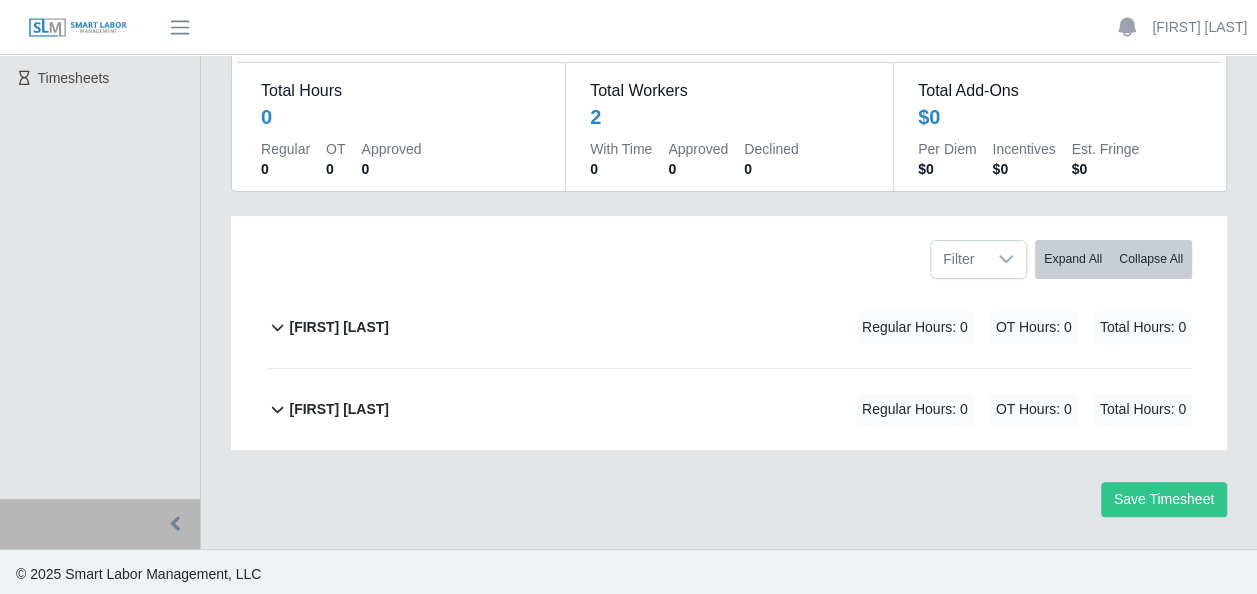 scroll, scrollTop: 182, scrollLeft: 0, axis: vertical 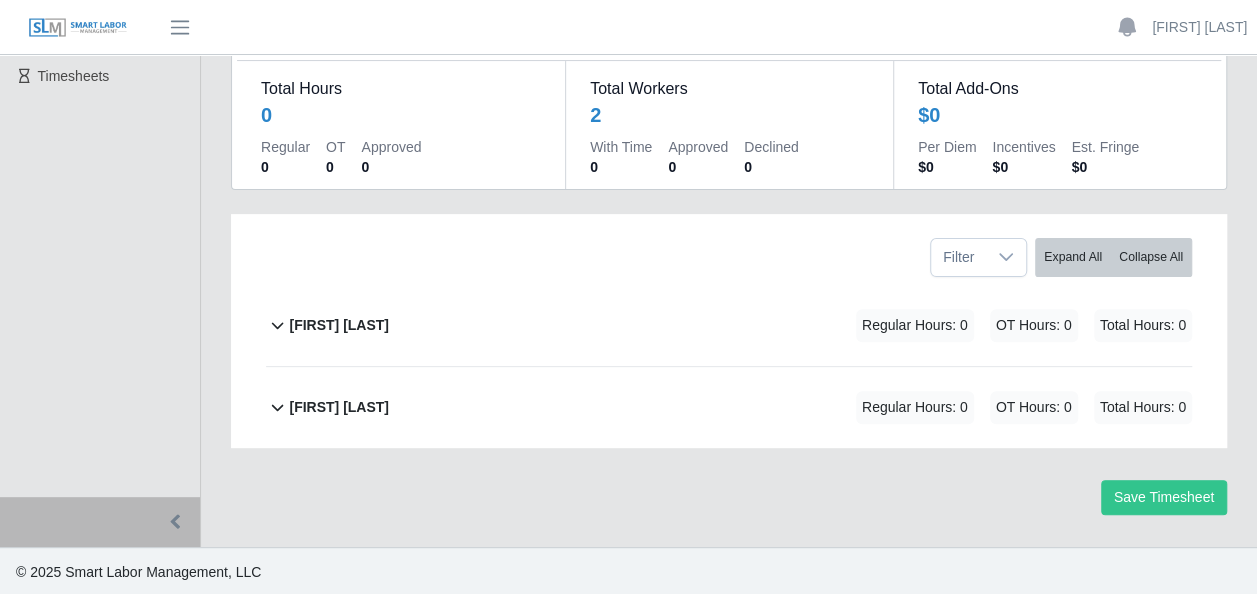 click on "[FIRST] [LAST]             Regular Hours: 0   OT Hours: 0   Total Hours: 0" 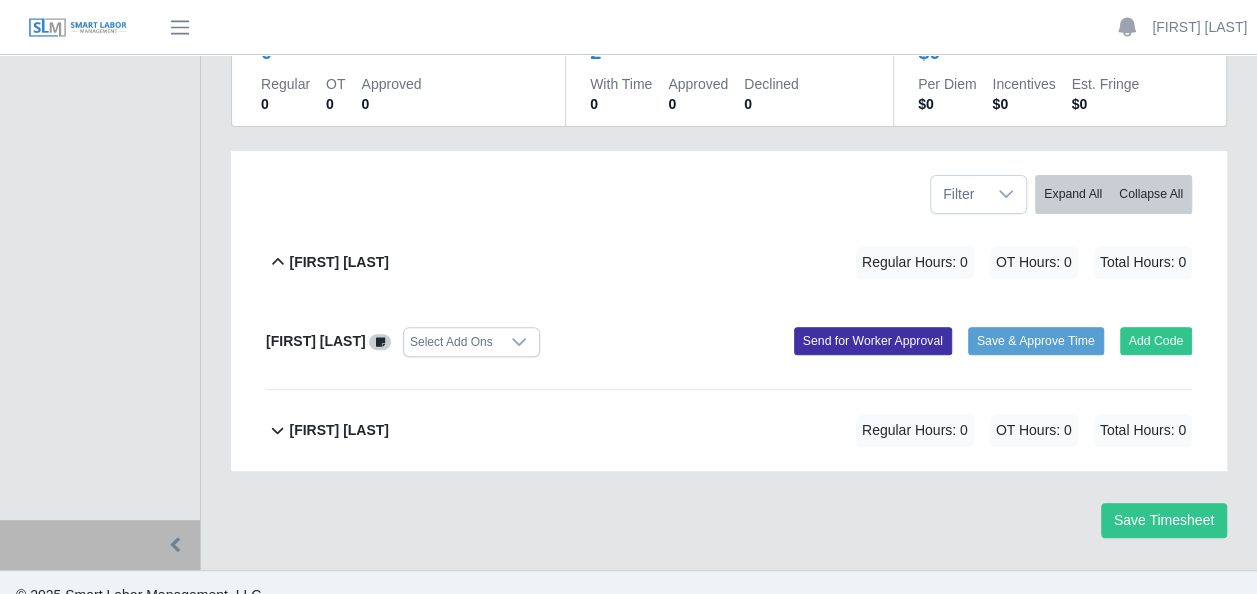scroll, scrollTop: 268, scrollLeft: 0, axis: vertical 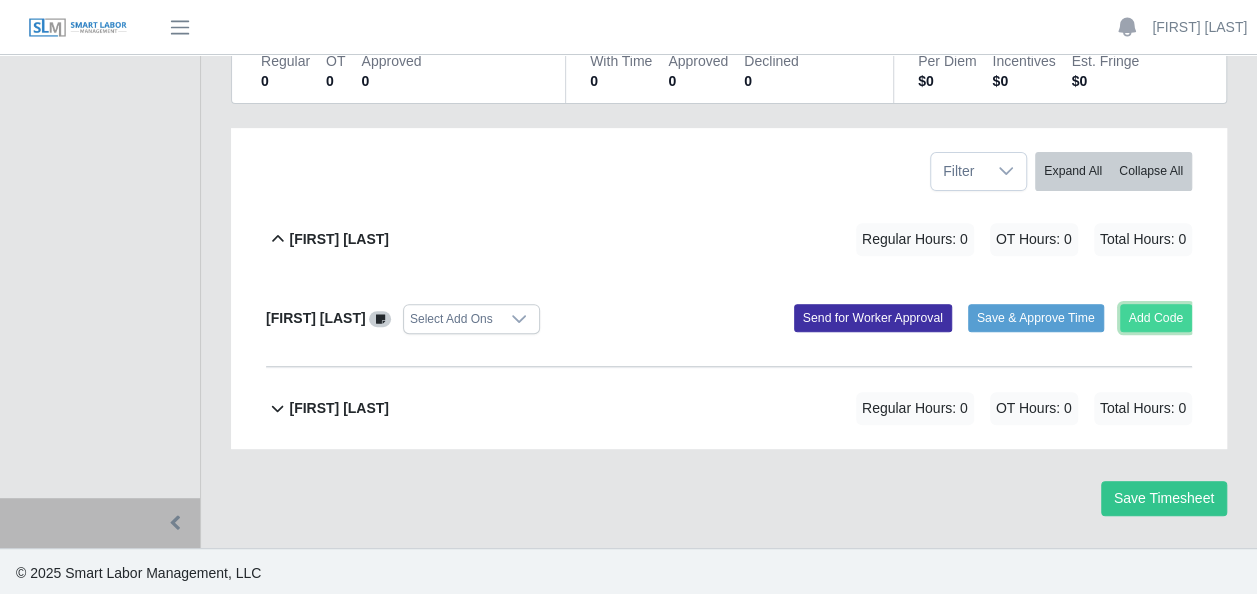 click on "Add Code" 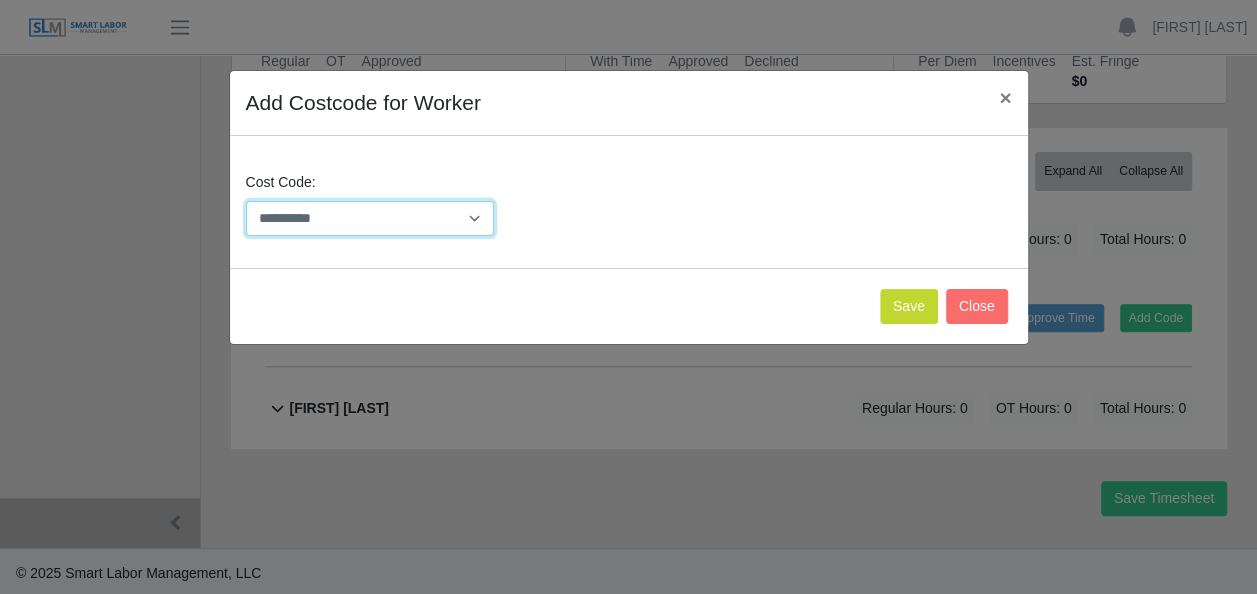 click on "**********" at bounding box center [370, 218] 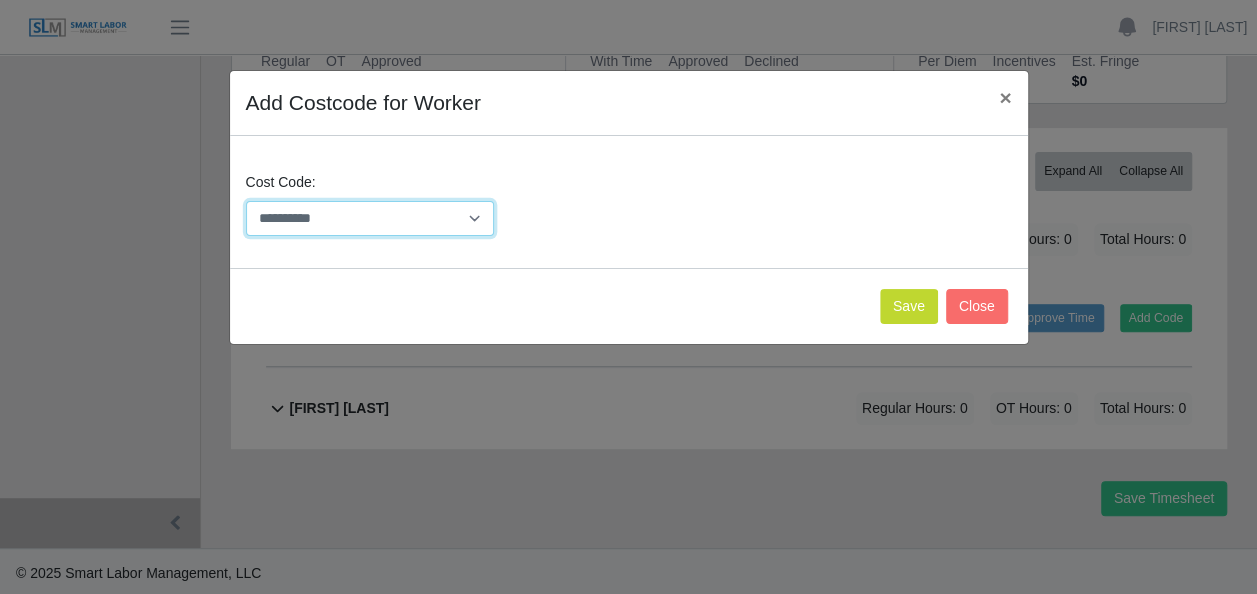 select on "**********" 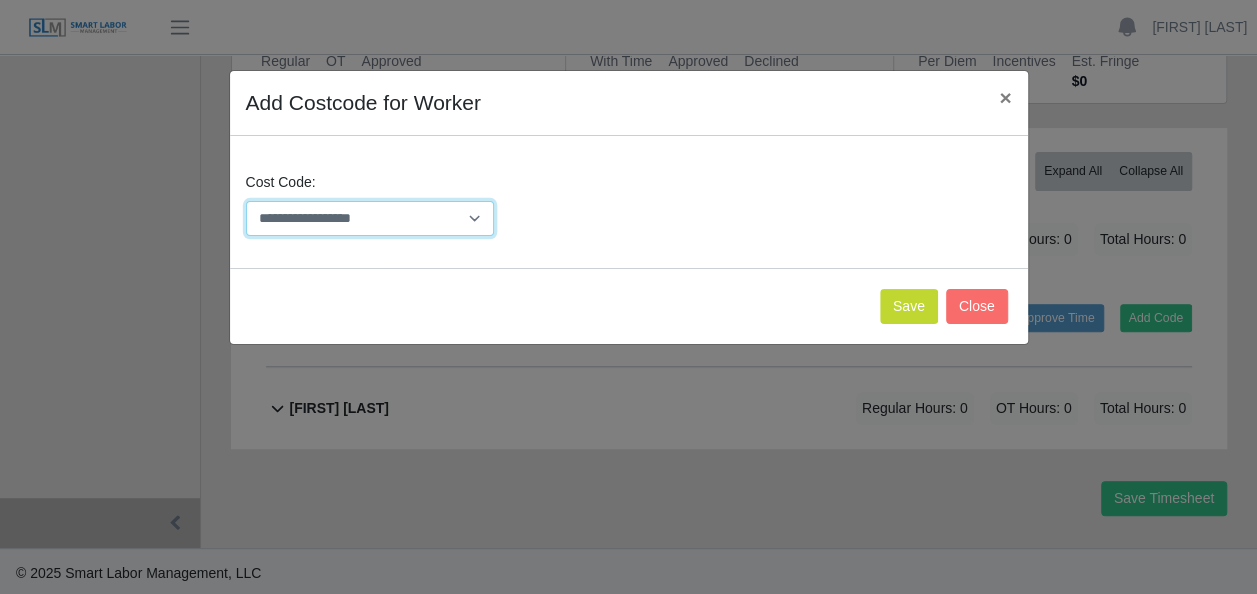 click on "**********" at bounding box center (370, 218) 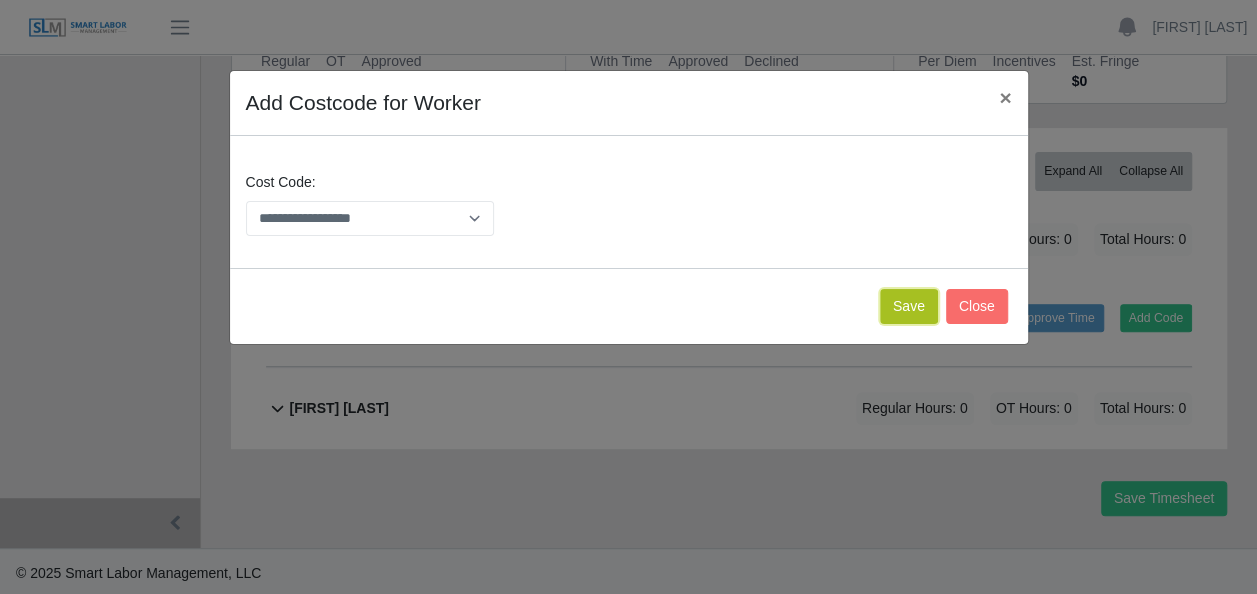 click on "Save" 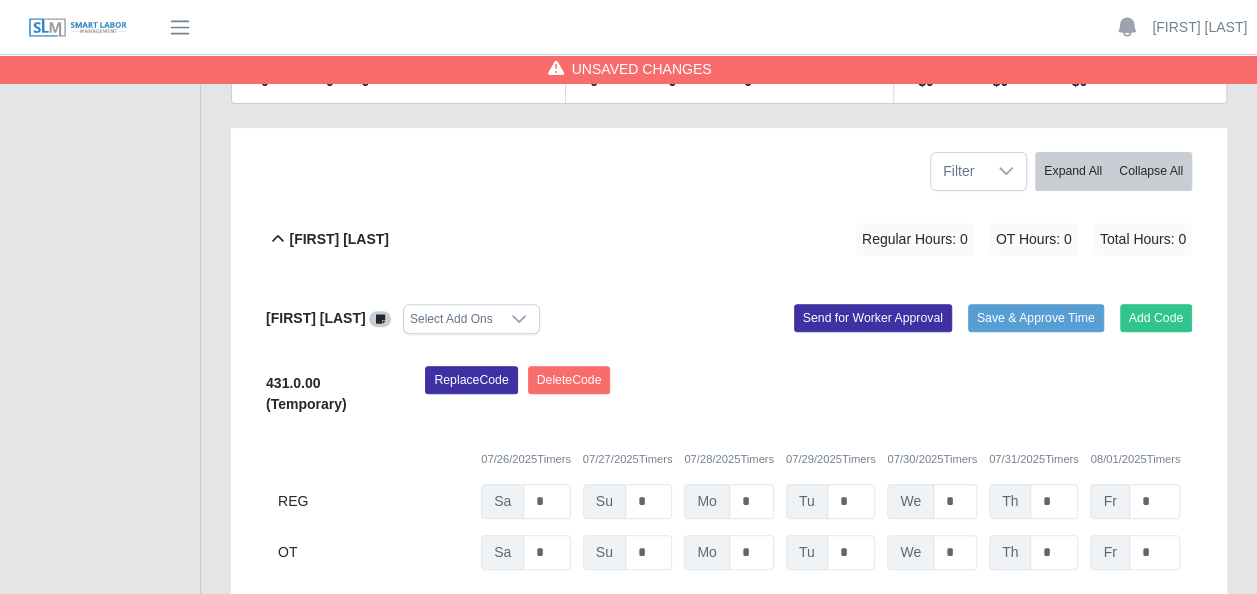 scroll, scrollTop: 496, scrollLeft: 0, axis: vertical 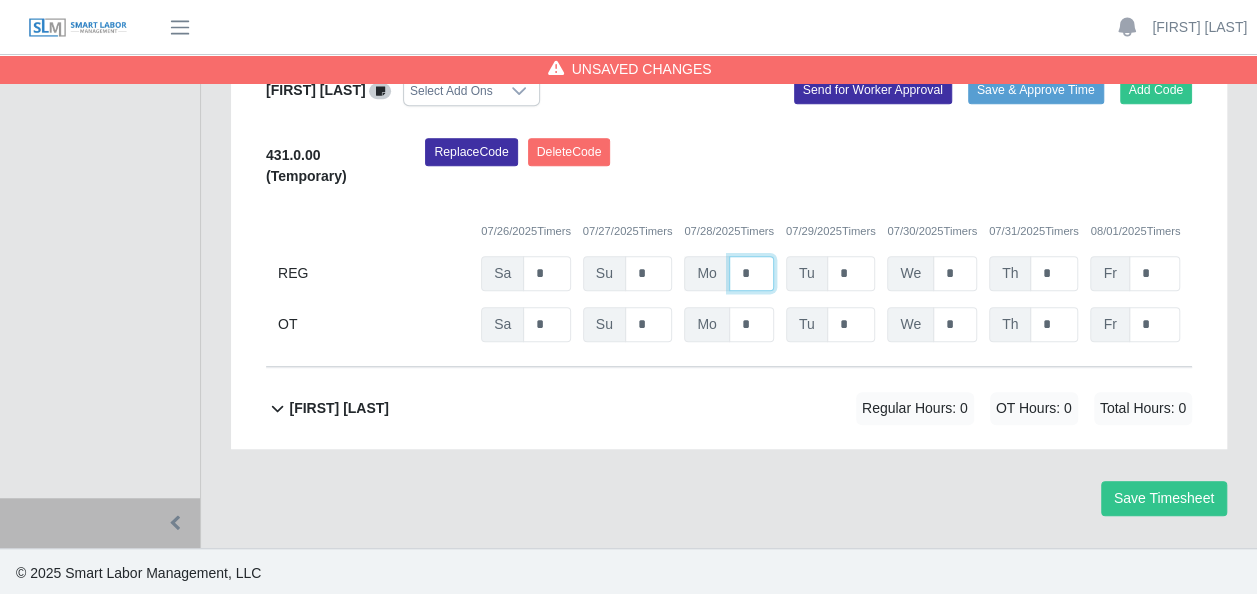 click on "*" at bounding box center (751, 273) 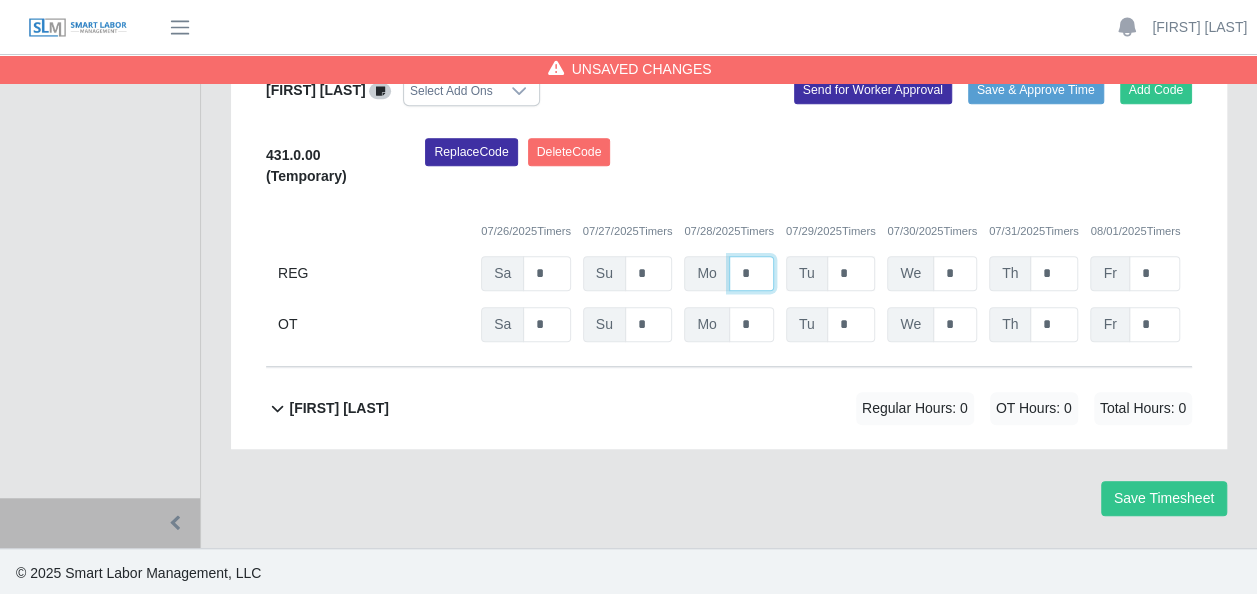type on "*" 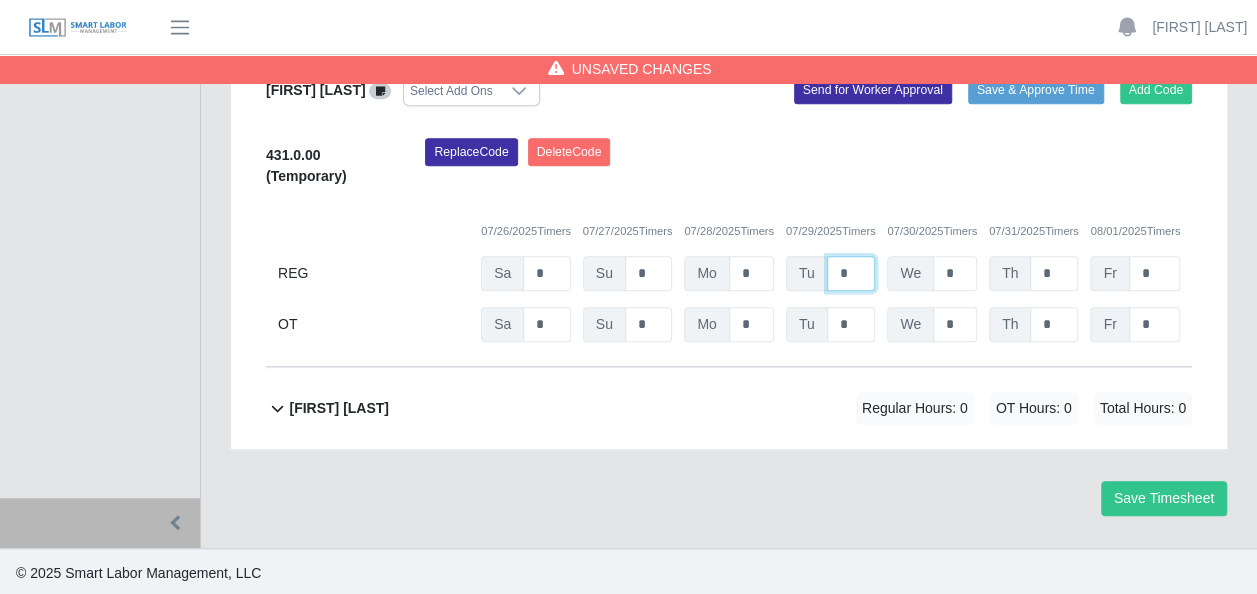 click on "*" at bounding box center (851, 273) 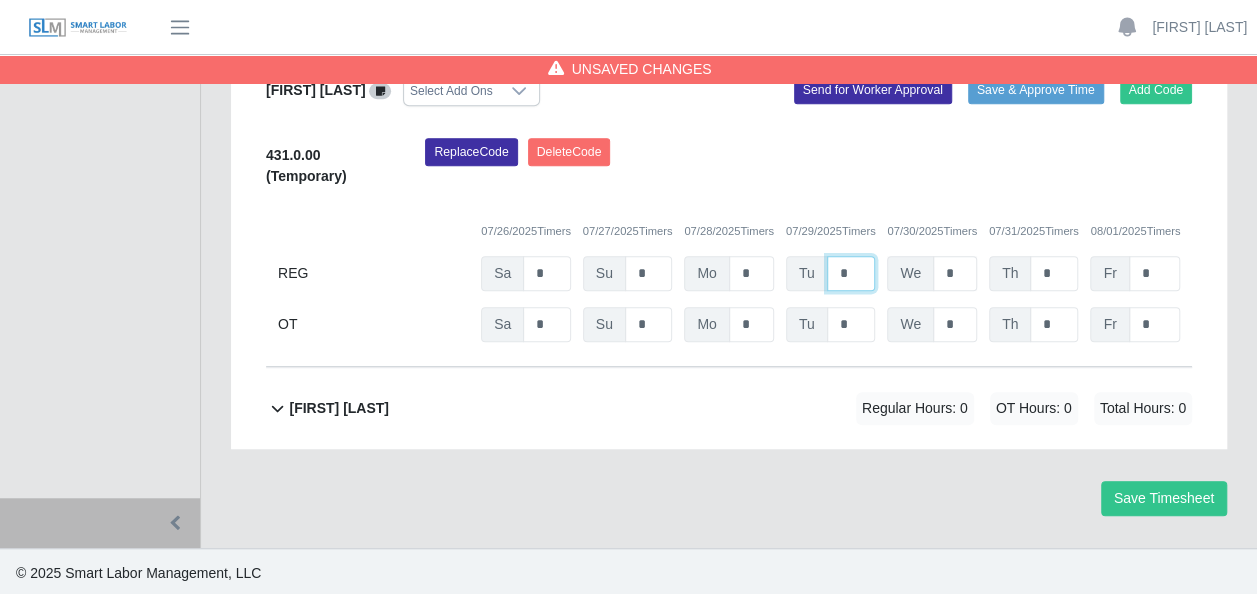 type on "*" 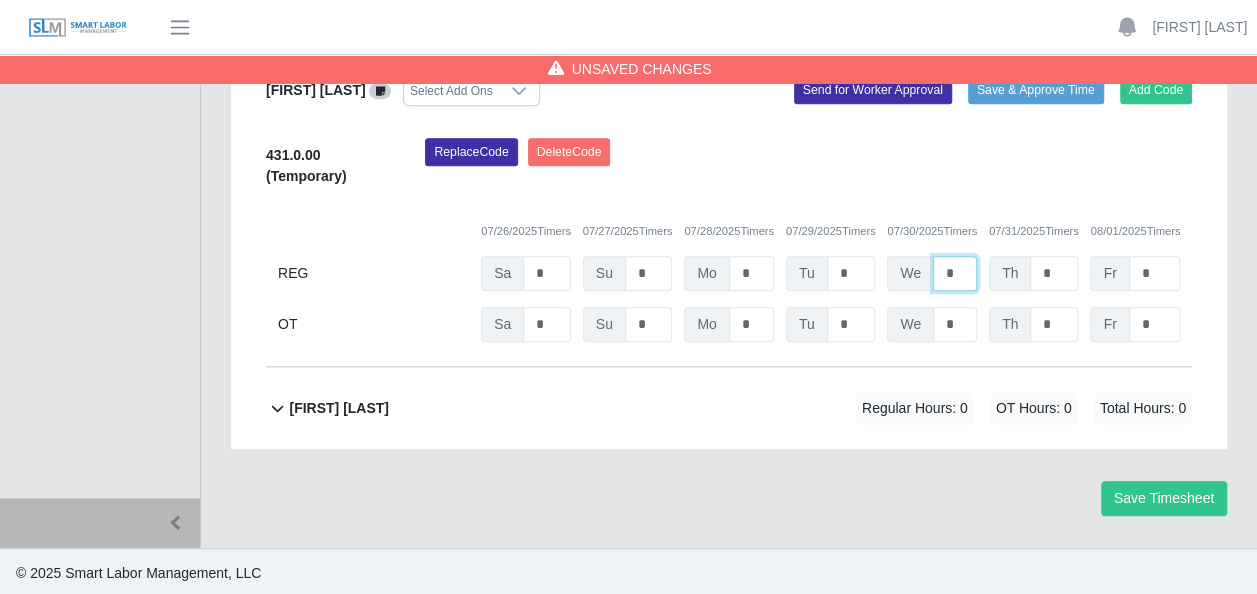click on "*" at bounding box center (955, 273) 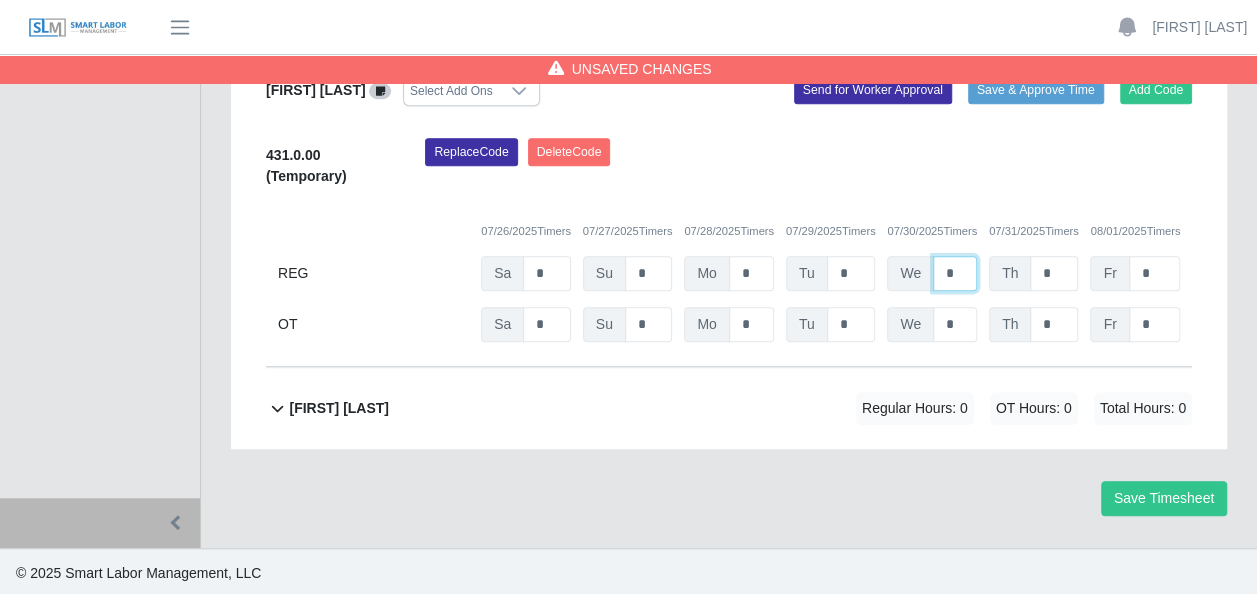 type on "*" 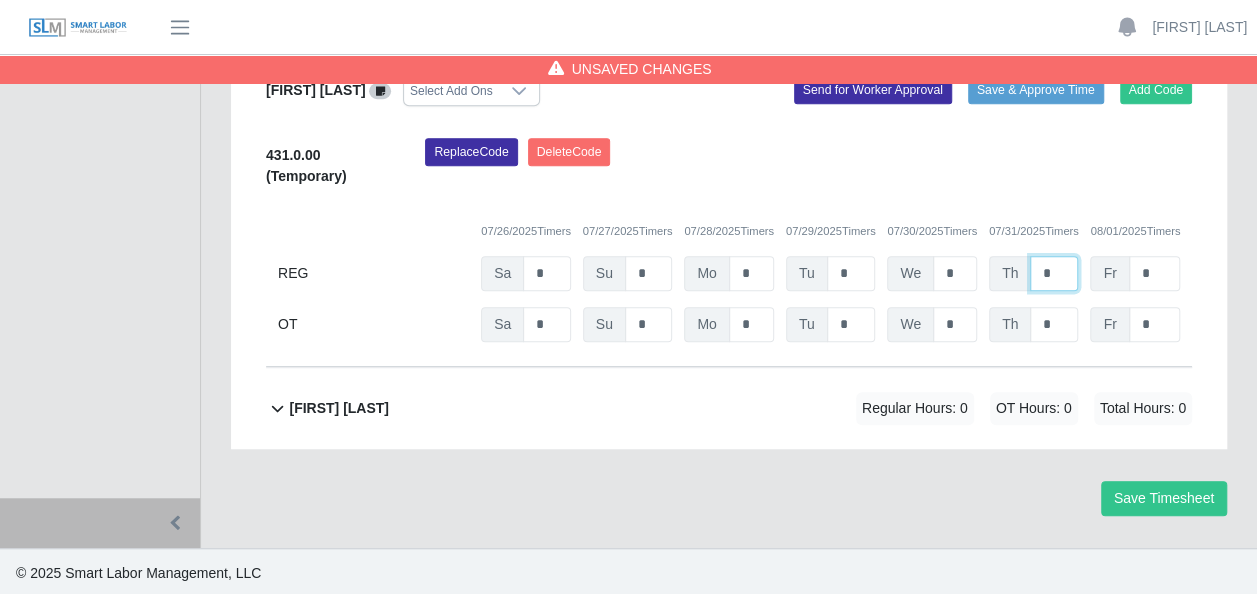 click on "*" at bounding box center [1054, 273] 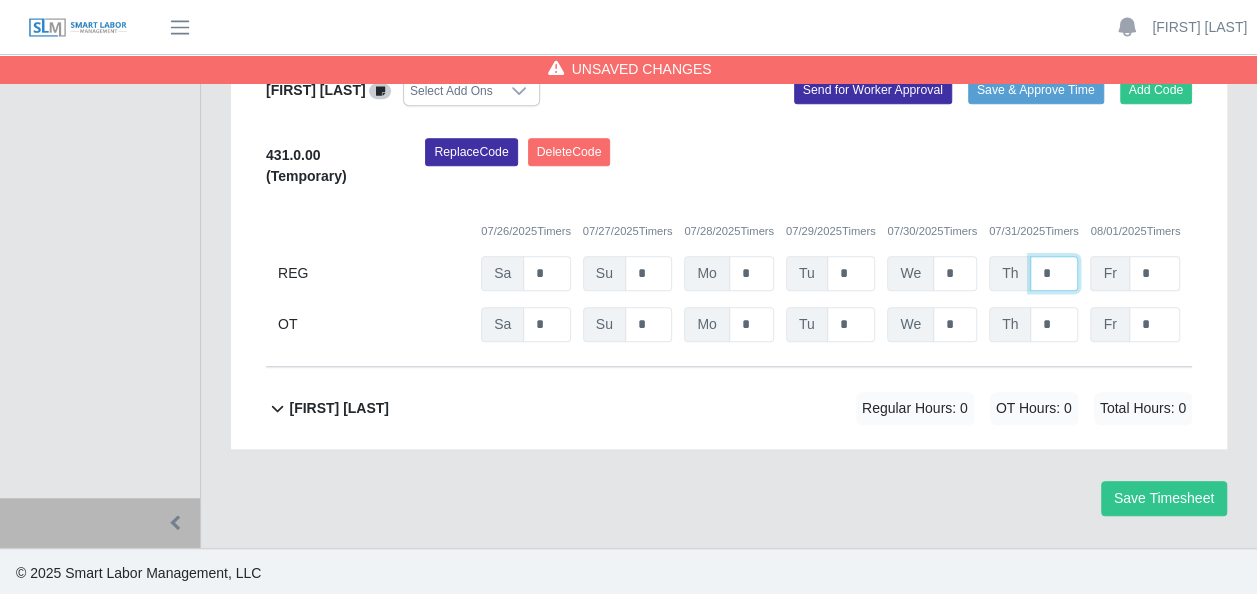 type on "*" 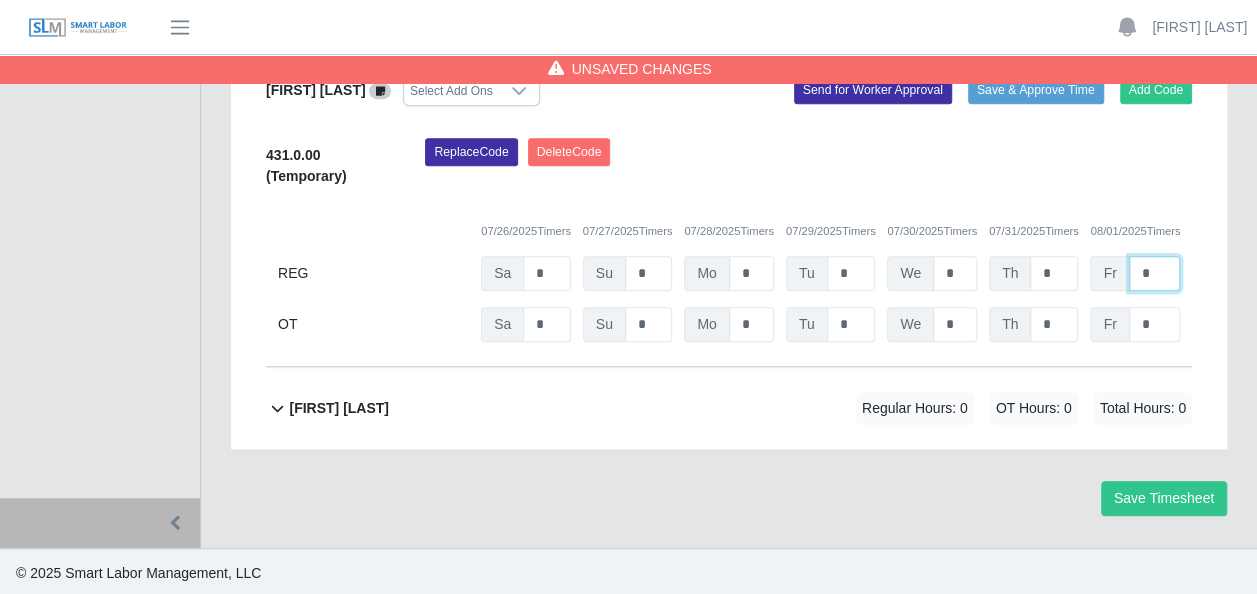 click on "*" at bounding box center (1154, 273) 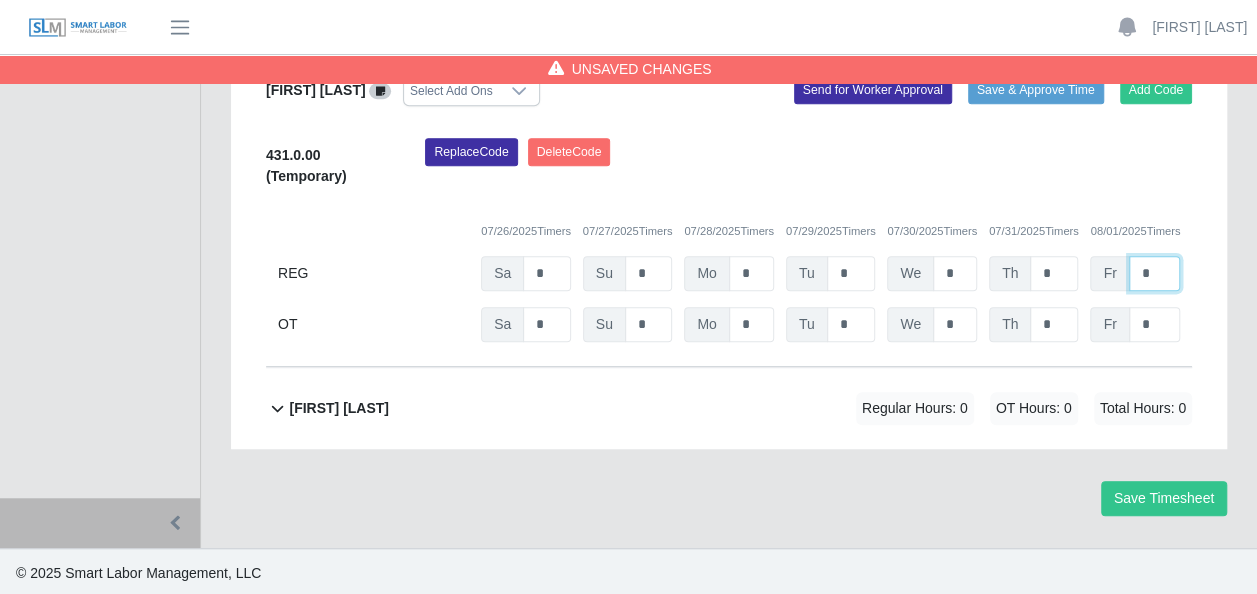 type on "*" 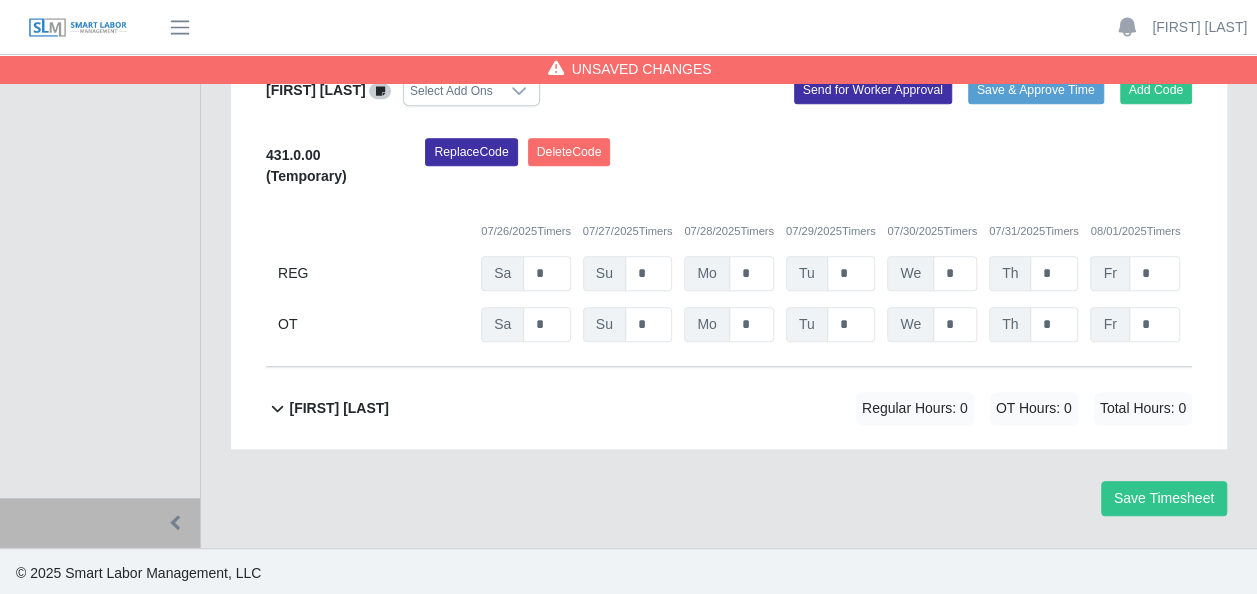 click on "[FIRST] [LAST]             Regular Hours: 0   OT Hours: 0   Total Hours: 0" 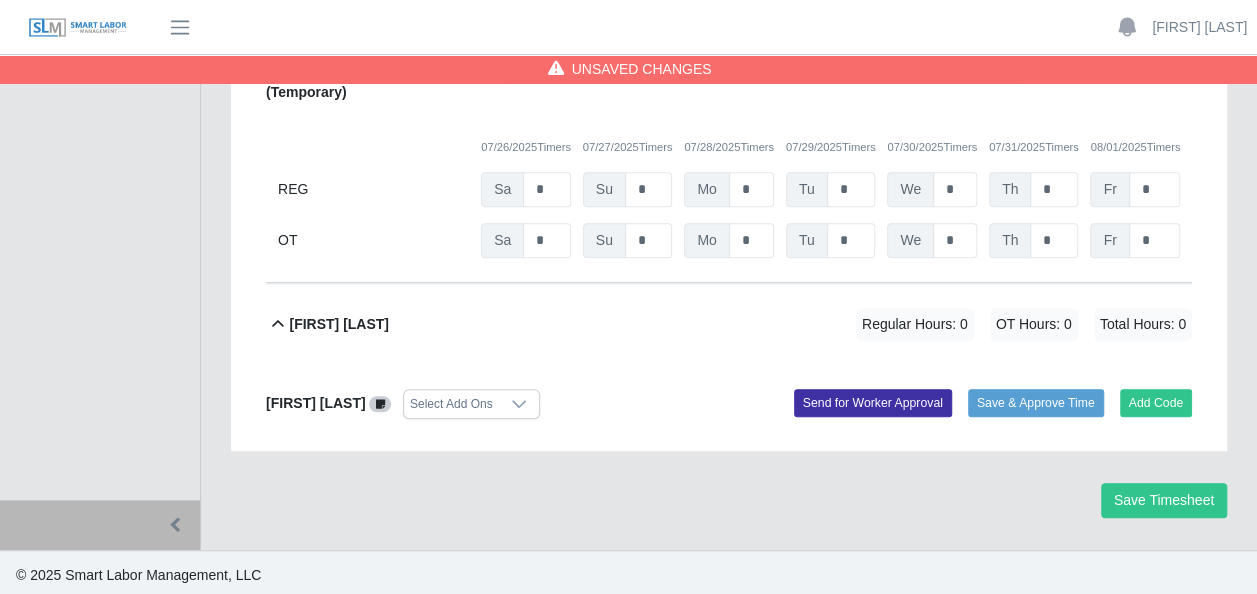 scroll, scrollTop: 582, scrollLeft: 0, axis: vertical 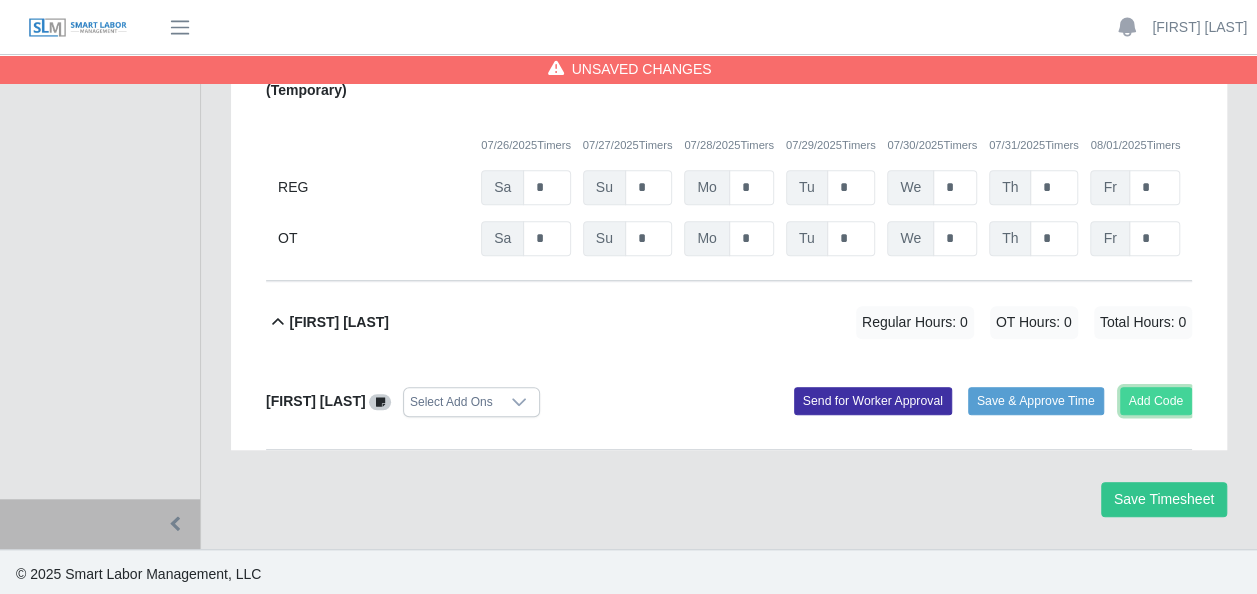 click on "Add Code" 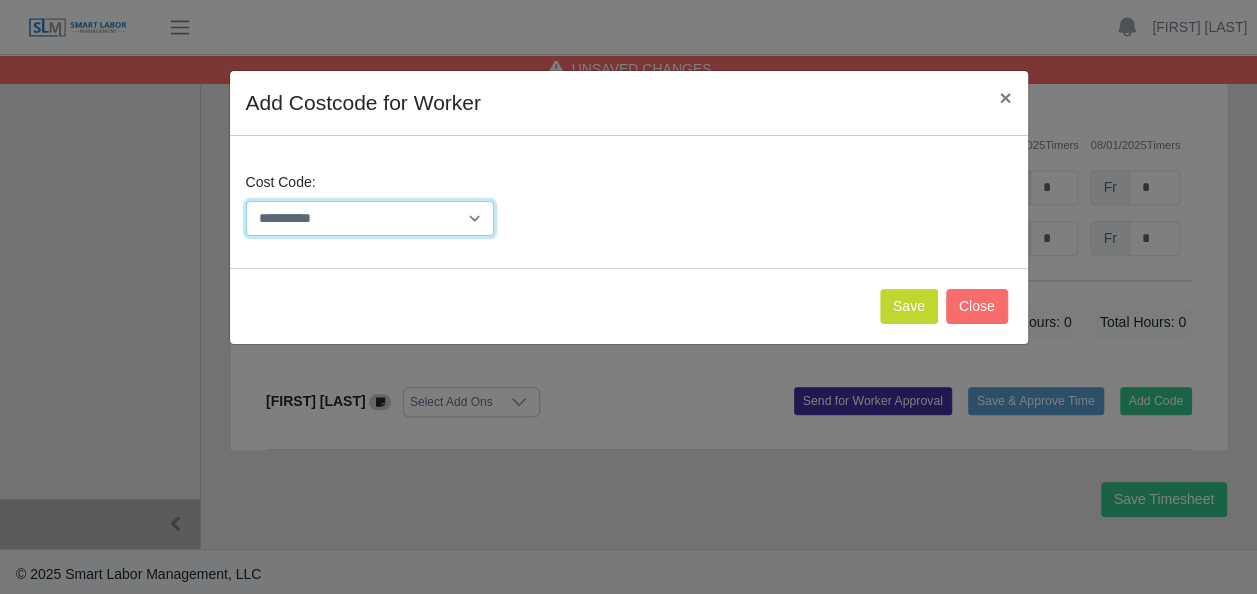 click on "**********" at bounding box center (370, 218) 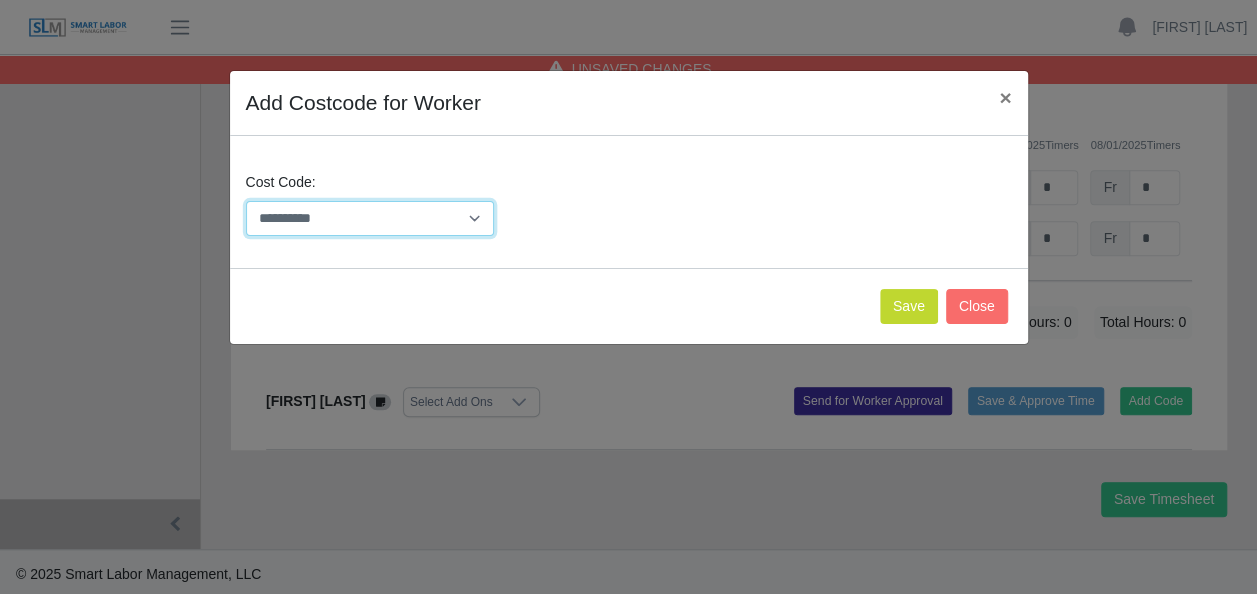 select on "**********" 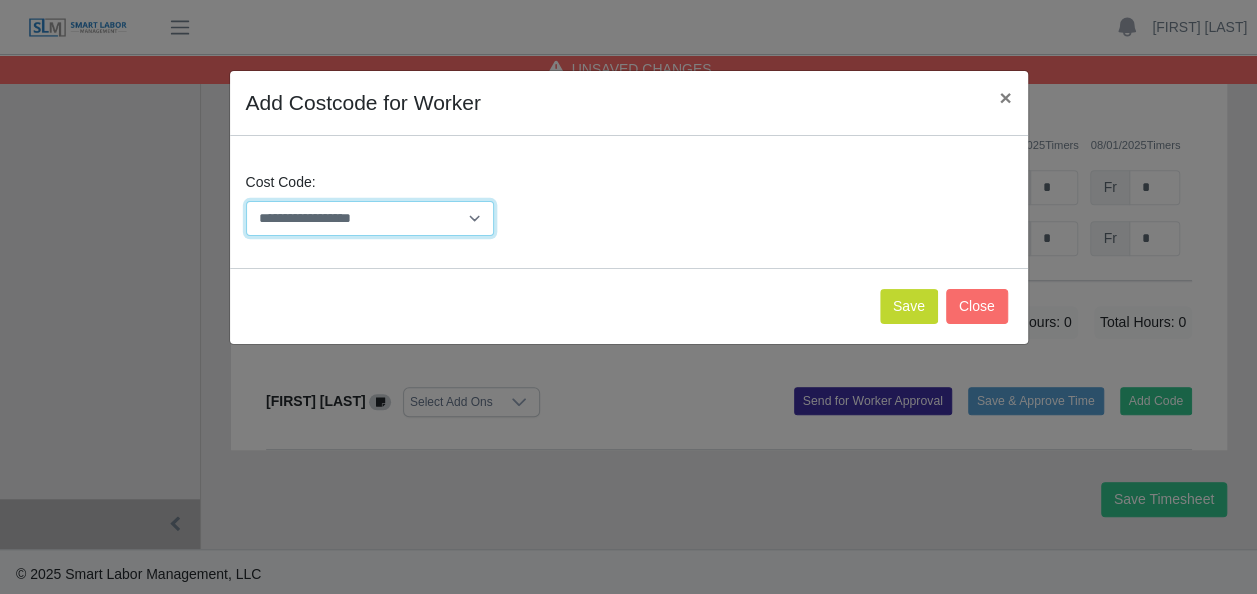 click on "**********" at bounding box center [370, 218] 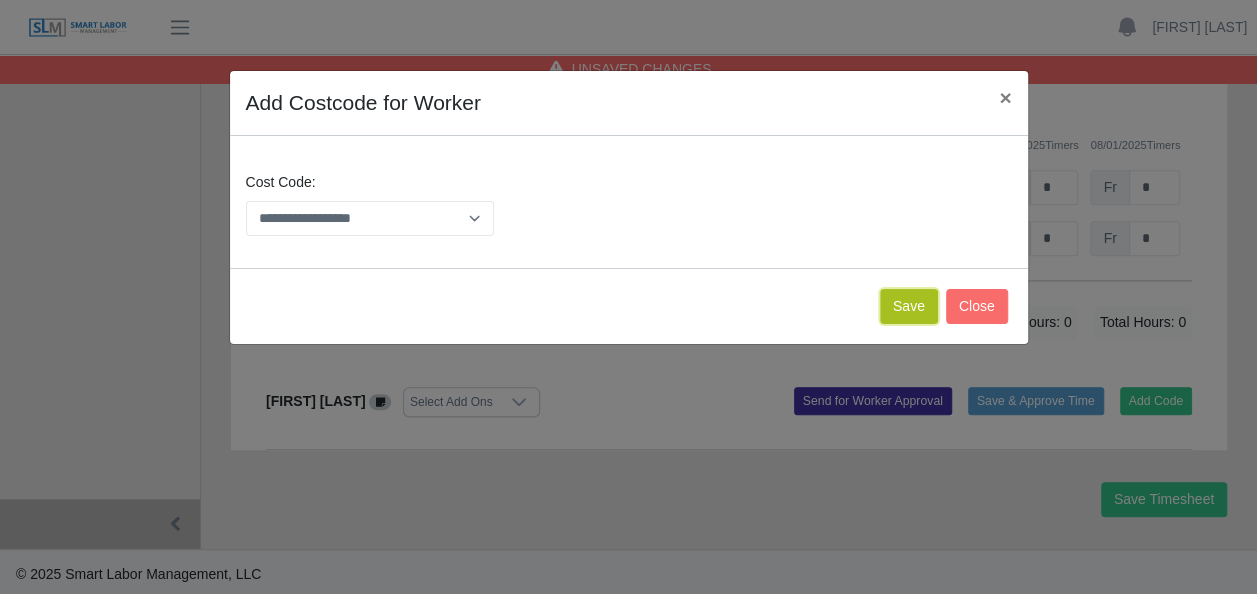 click on "Save" 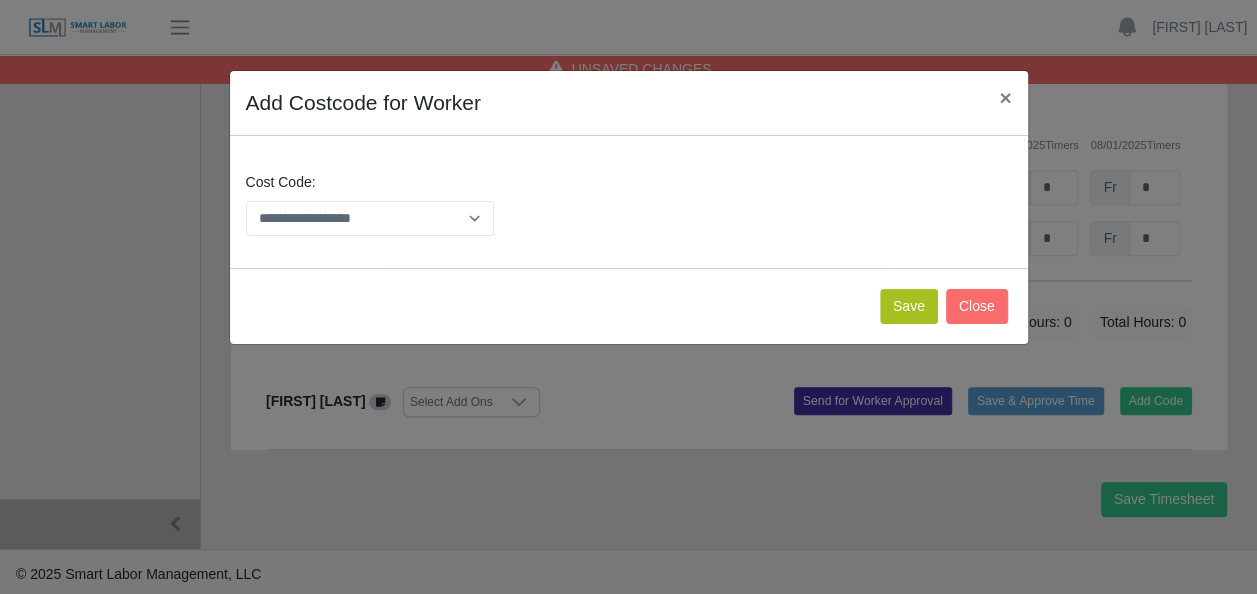 scroll, scrollTop: 810, scrollLeft: 0, axis: vertical 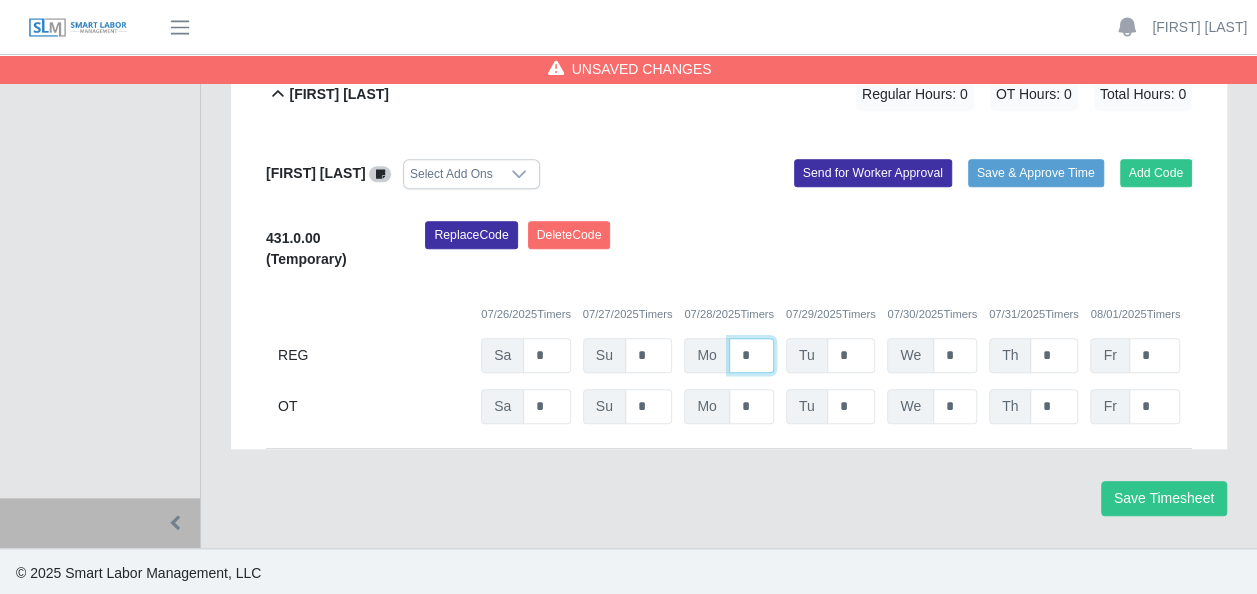 click on "*" at bounding box center [751, -41] 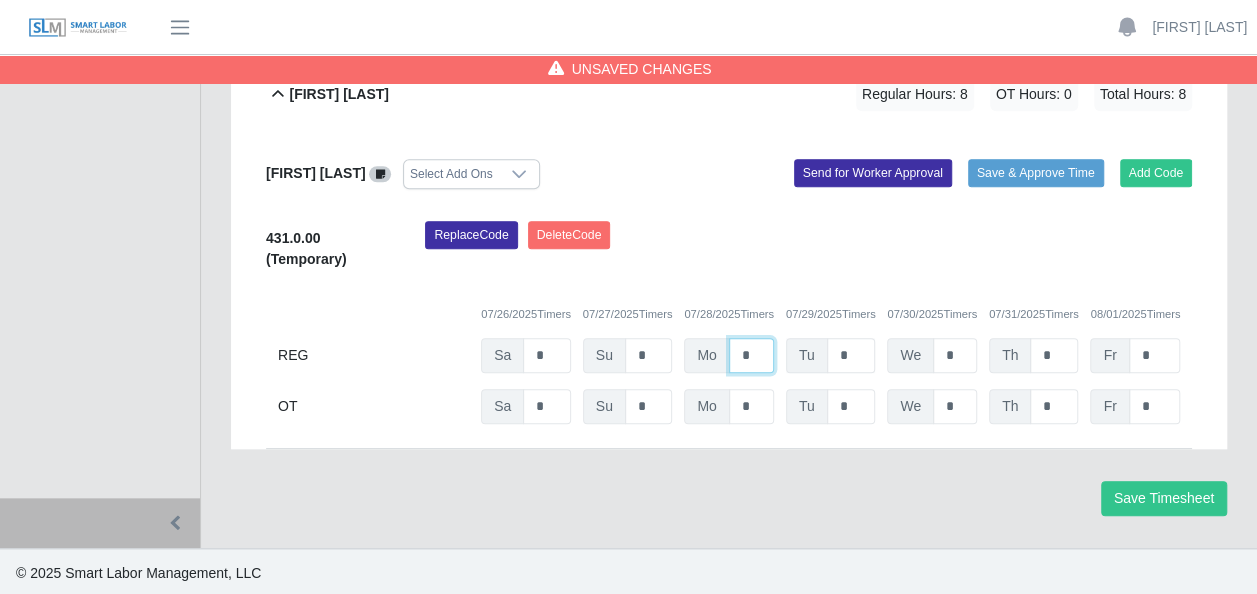 type on "*" 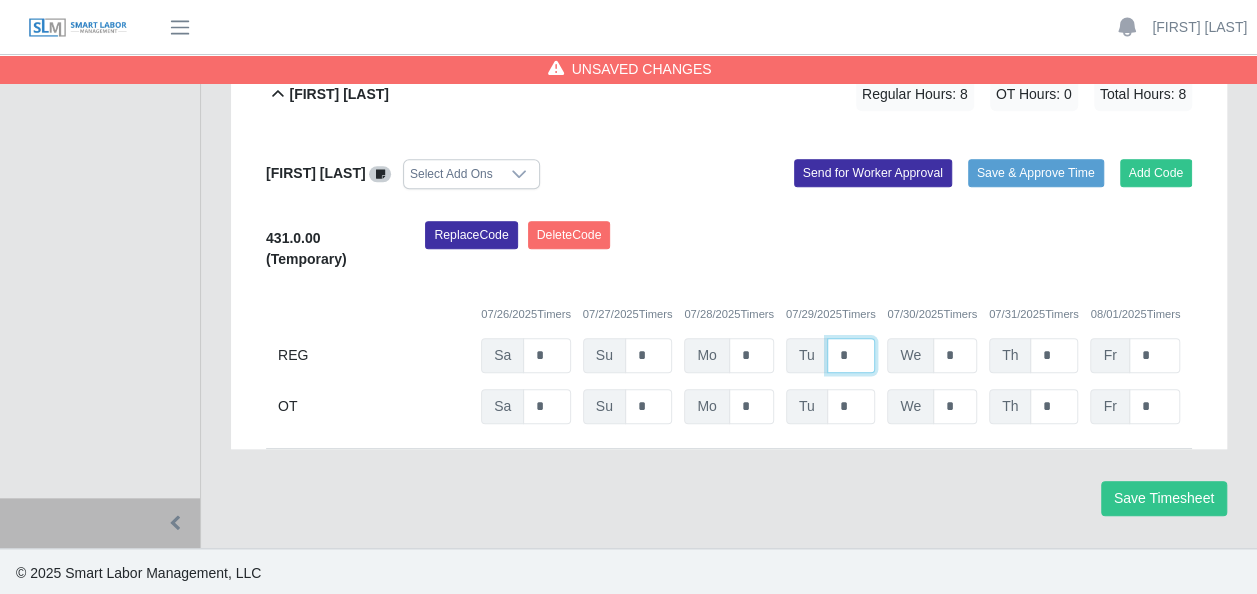 click on "*" at bounding box center [851, -41] 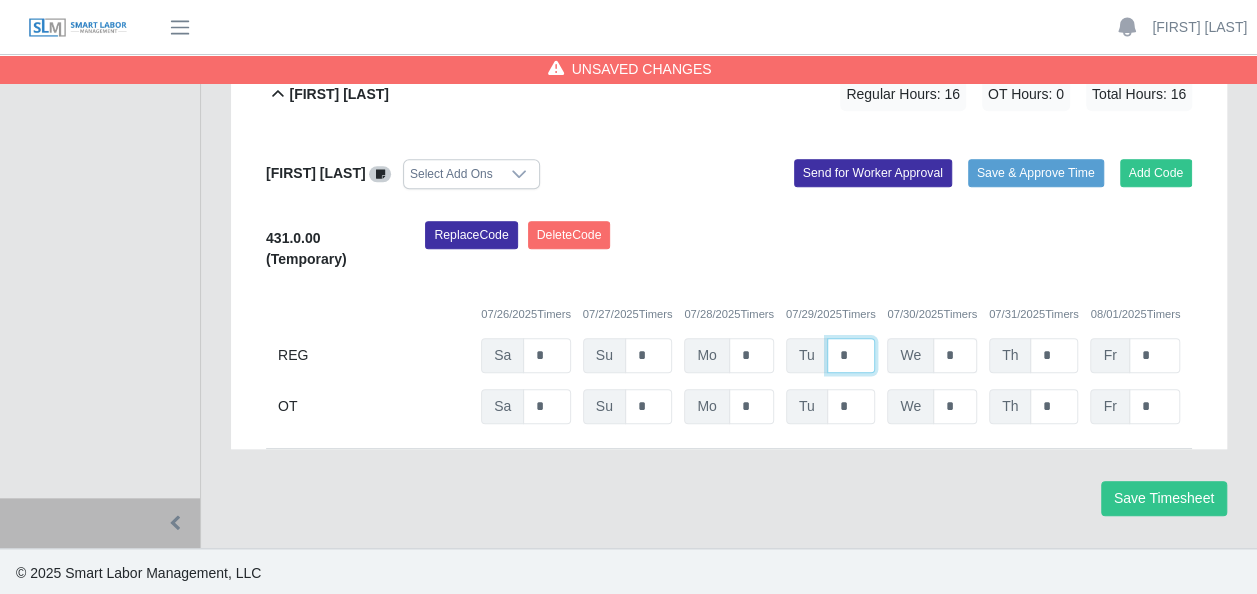 type on "*" 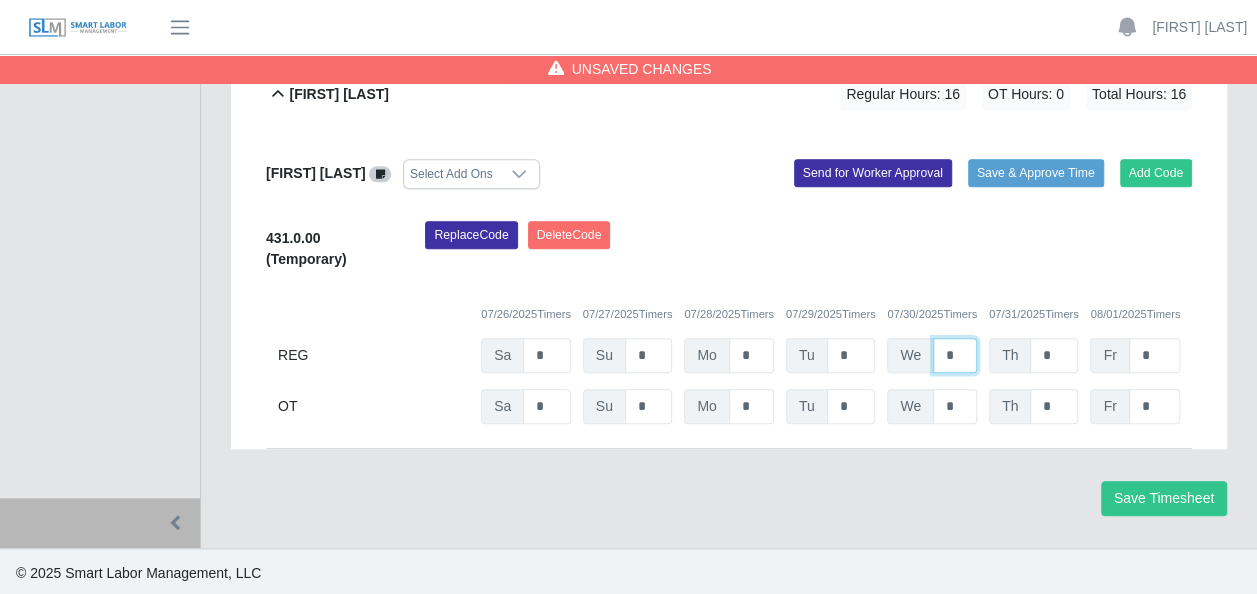 click on "*" at bounding box center [955, -41] 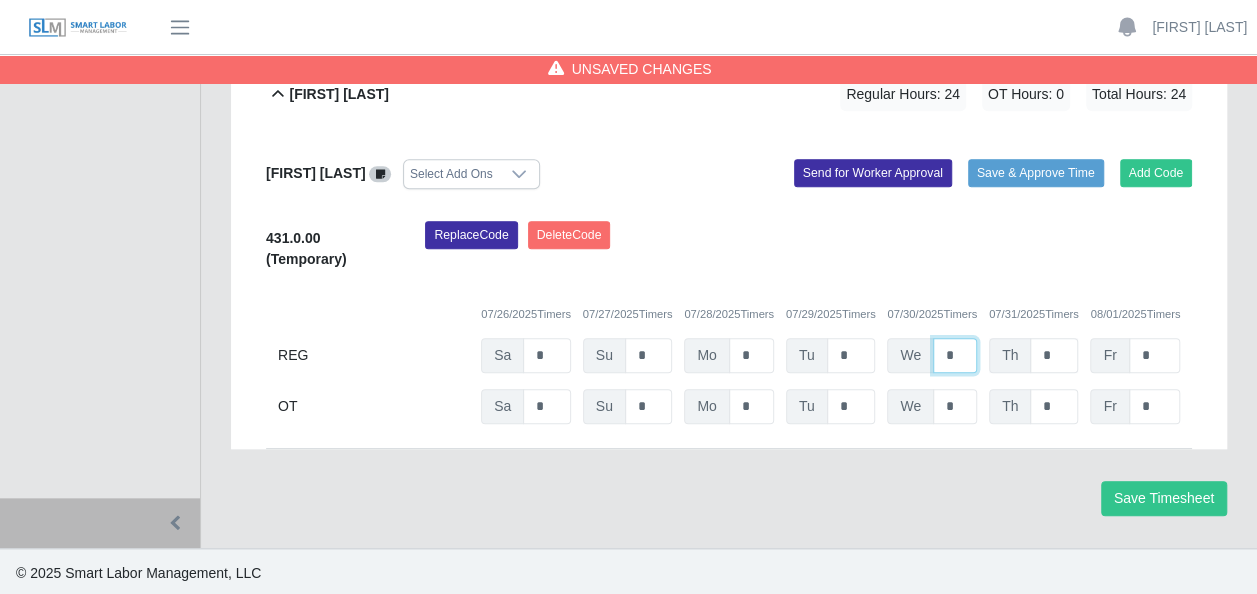 type on "*" 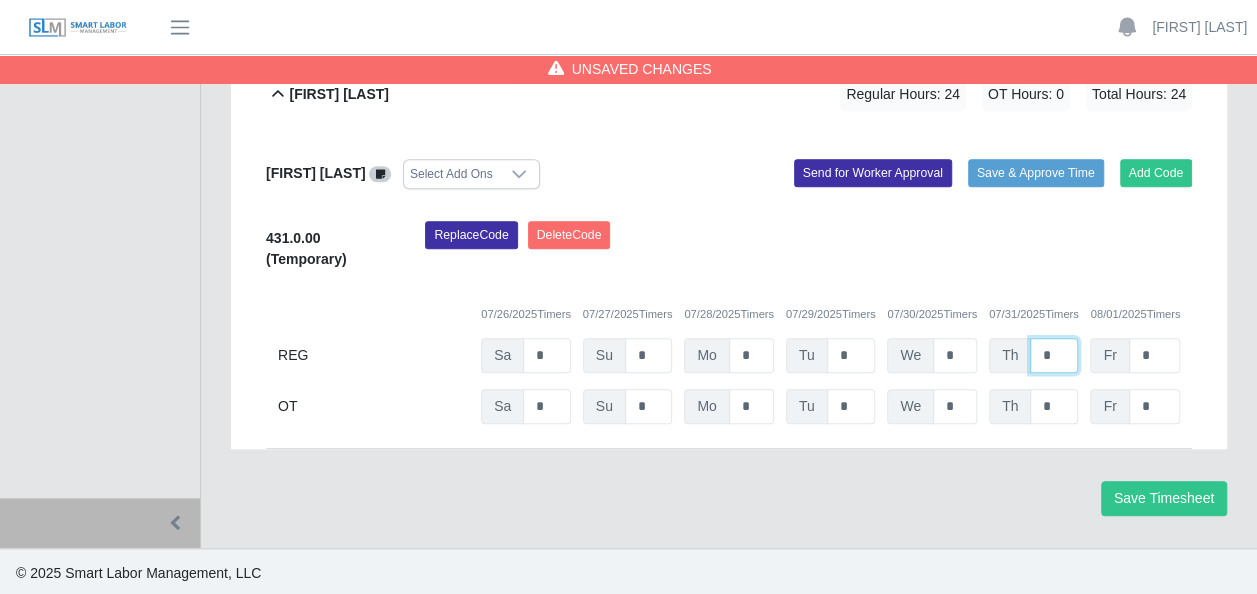 click on "*" at bounding box center (1054, -41) 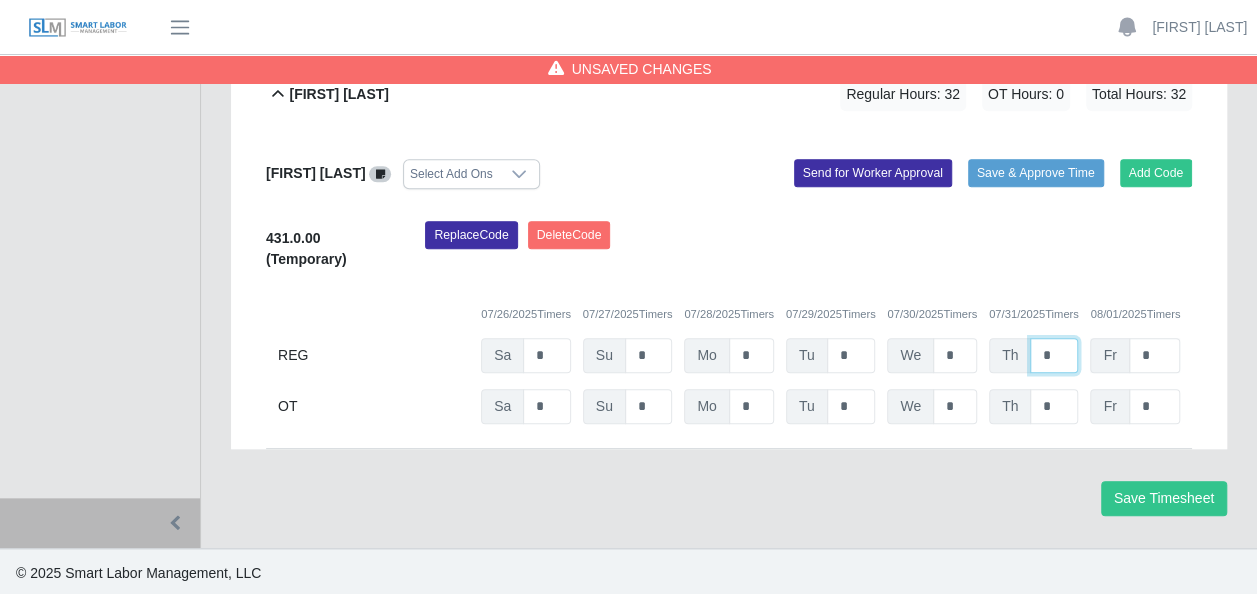 type on "*" 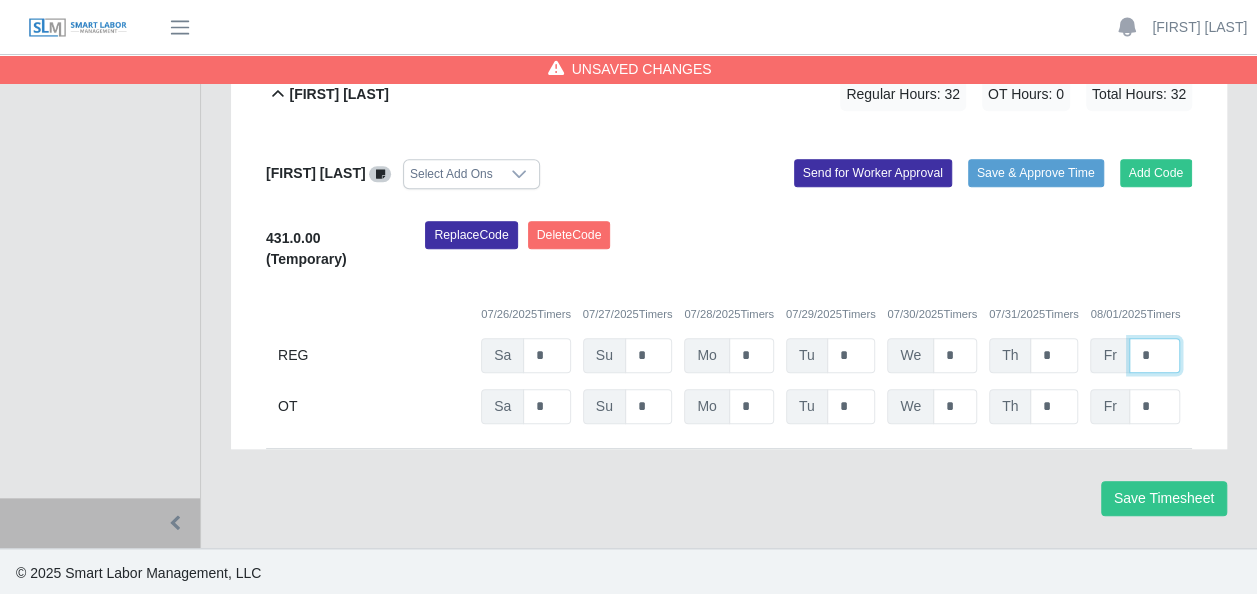 click on "*" at bounding box center [1154, -41] 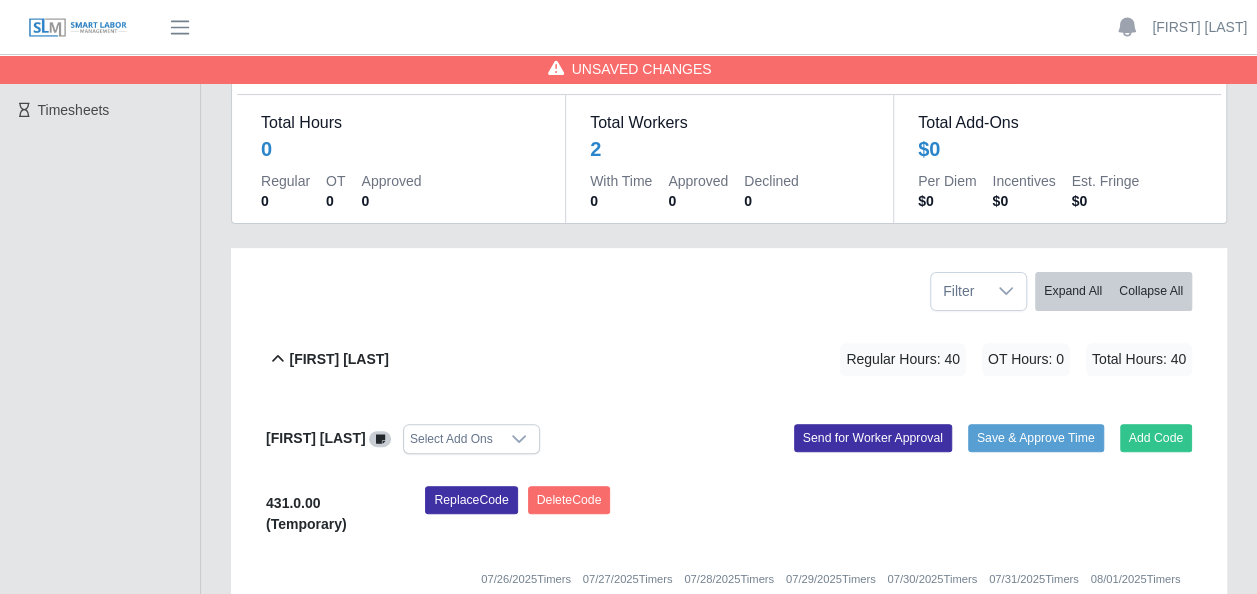 scroll, scrollTop: 110, scrollLeft: 0, axis: vertical 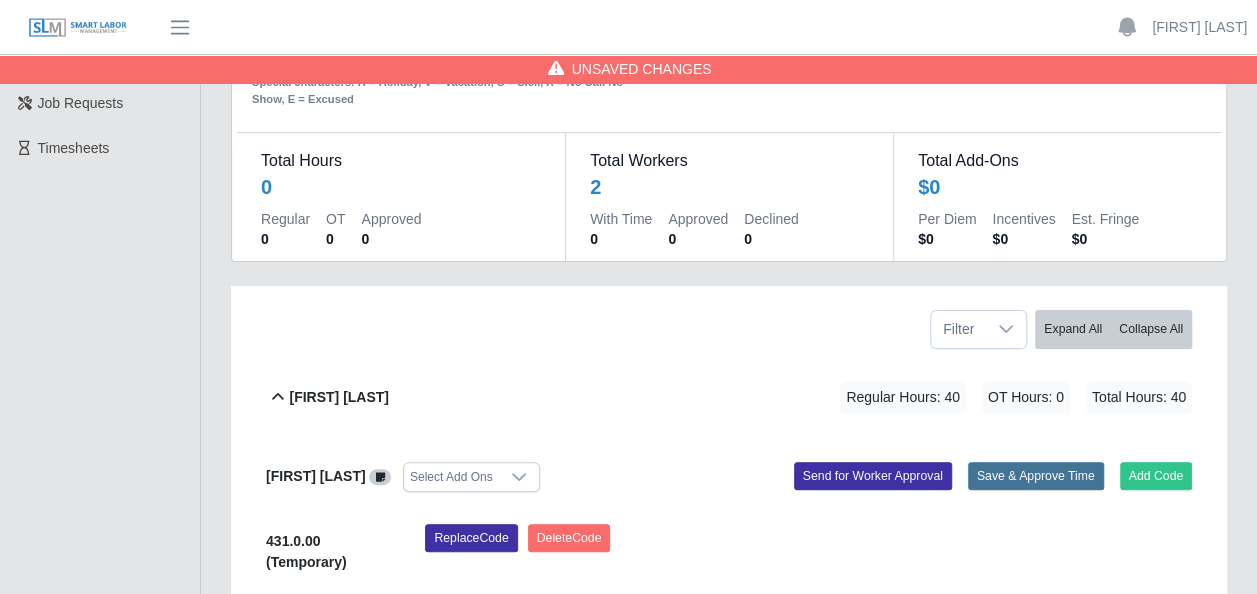 type on "*" 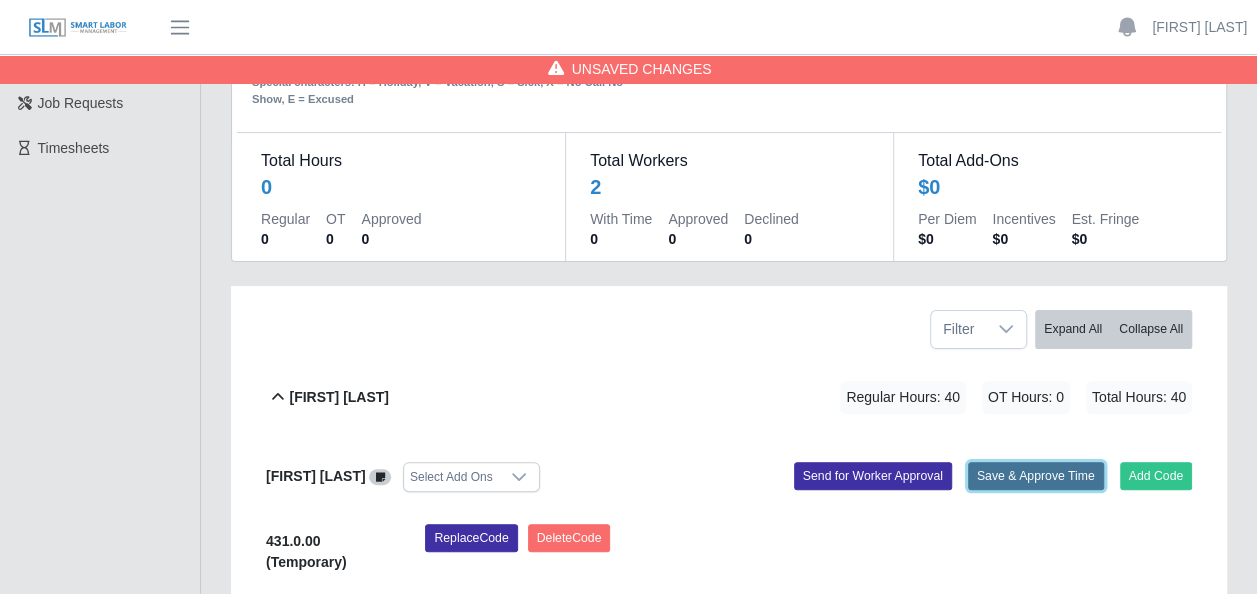 click on "Save & Approve Time" 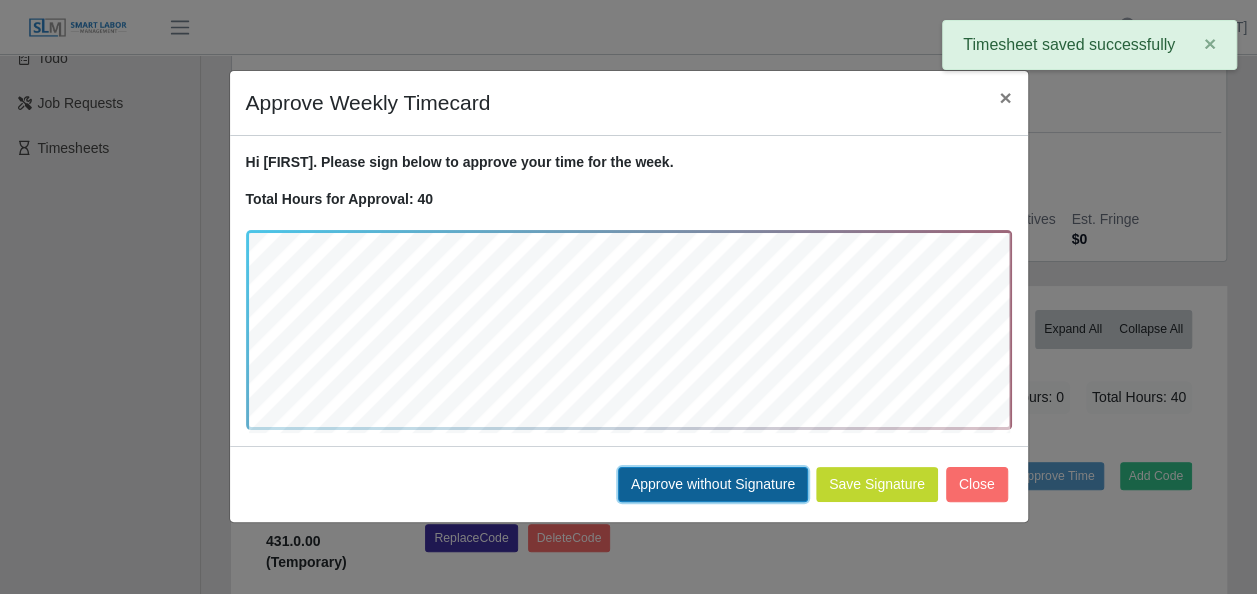 click on "Approve without Signature" at bounding box center (713, 484) 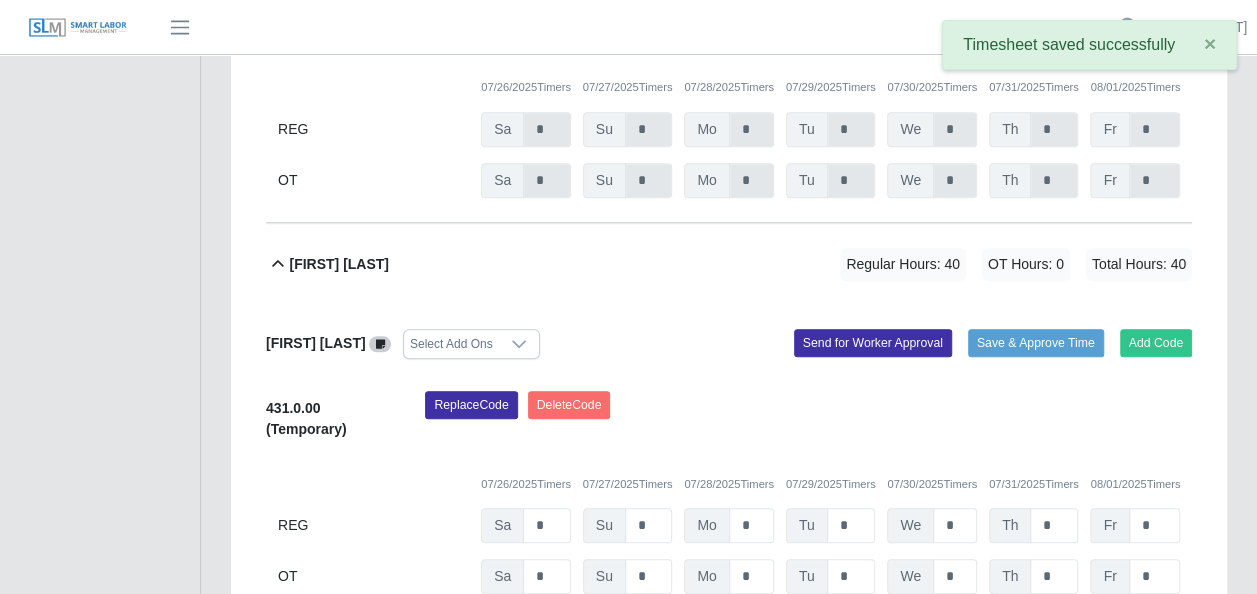 scroll, scrollTop: 710, scrollLeft: 0, axis: vertical 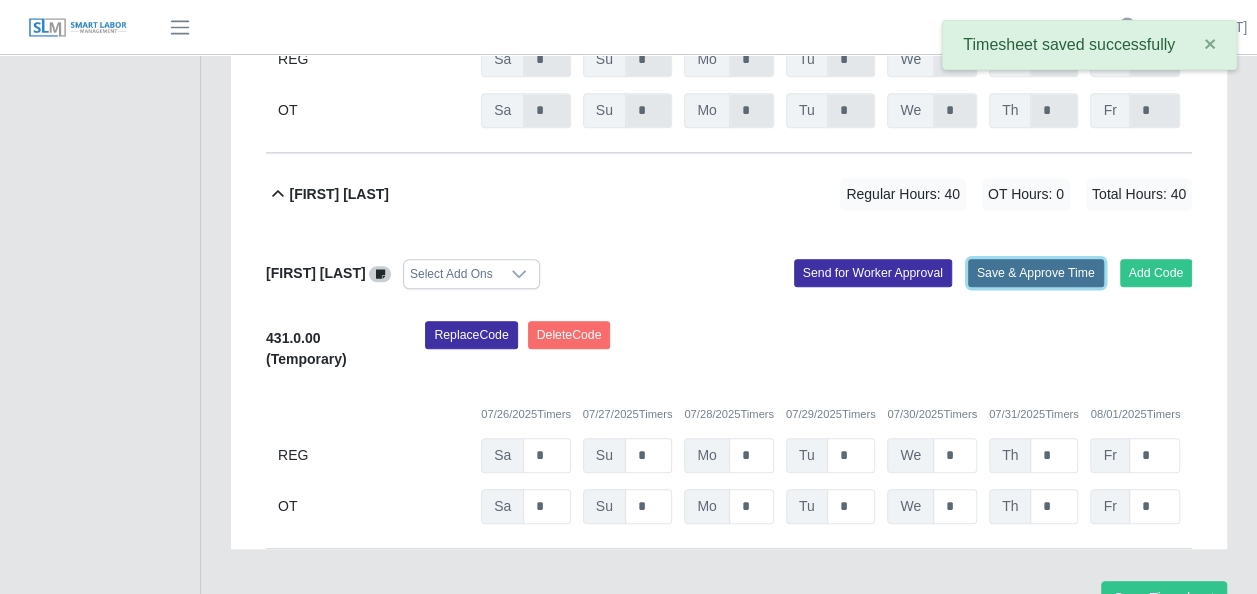 click on "Save & Approve Time" 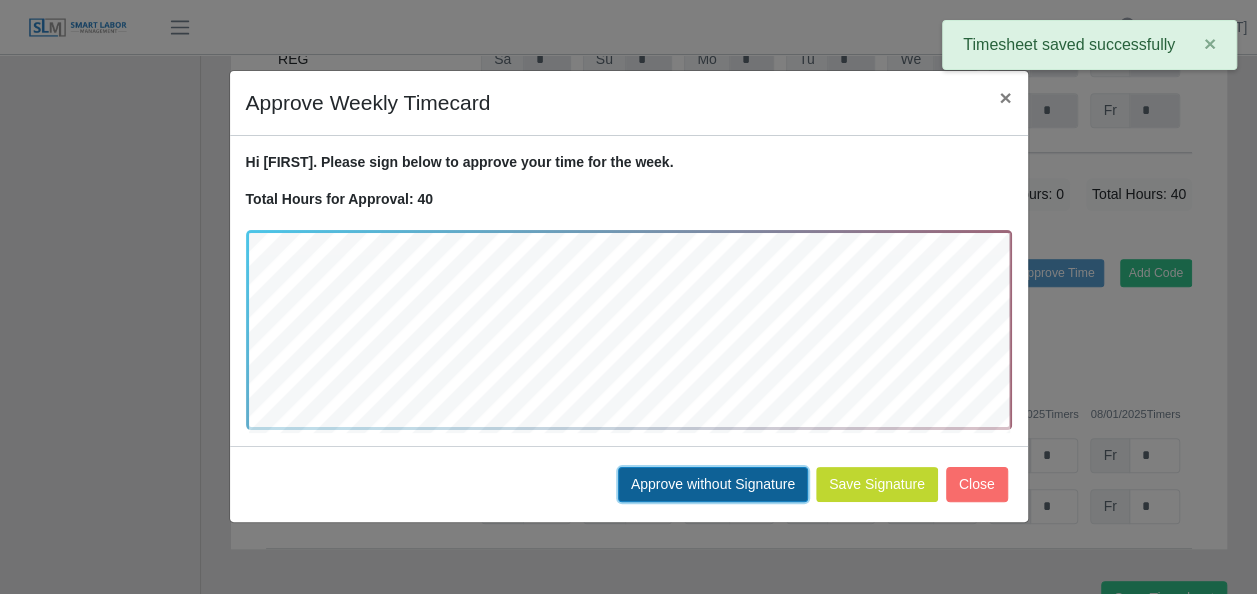click on "Approve without Signature" at bounding box center (713, 484) 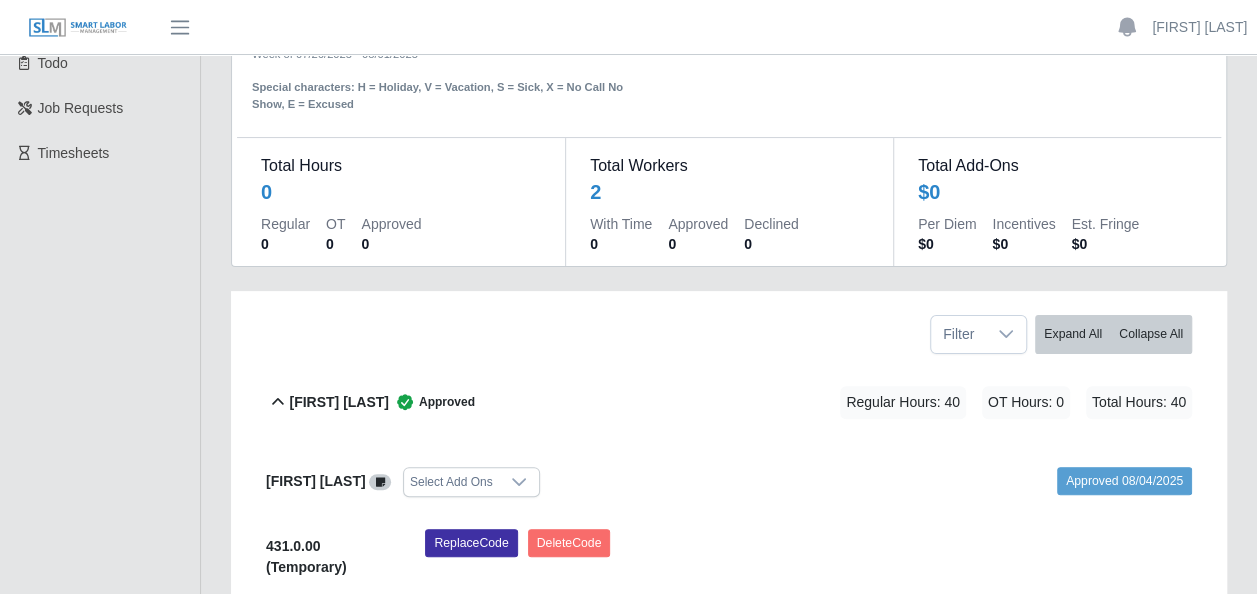 scroll, scrollTop: 0, scrollLeft: 0, axis: both 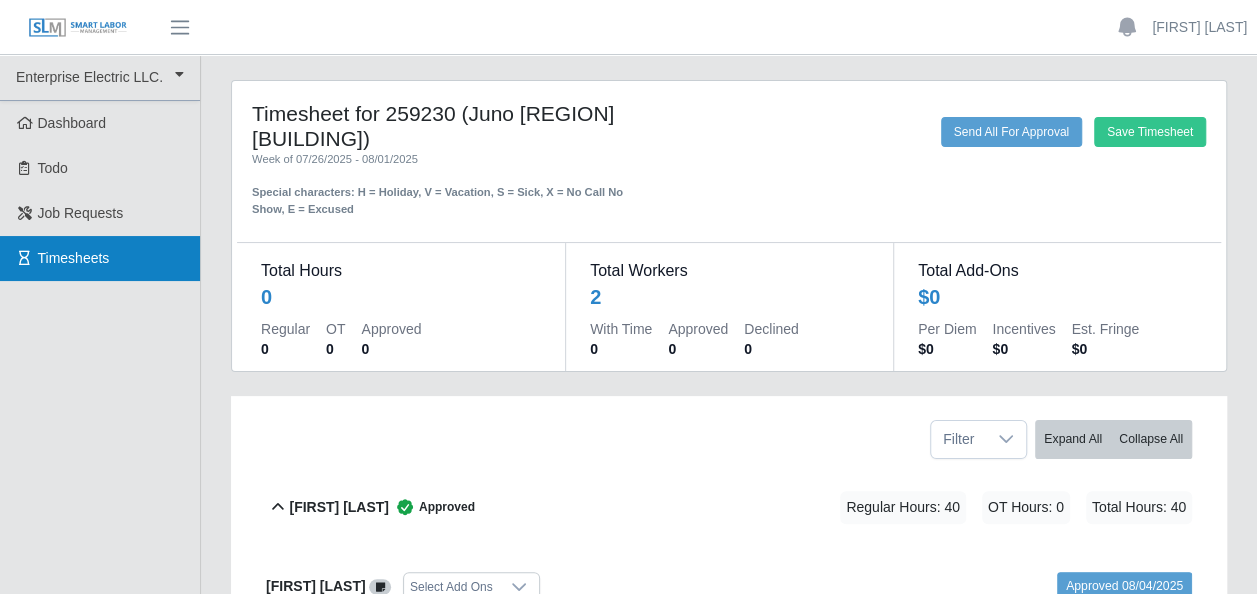 click on "Timesheets" at bounding box center (74, 258) 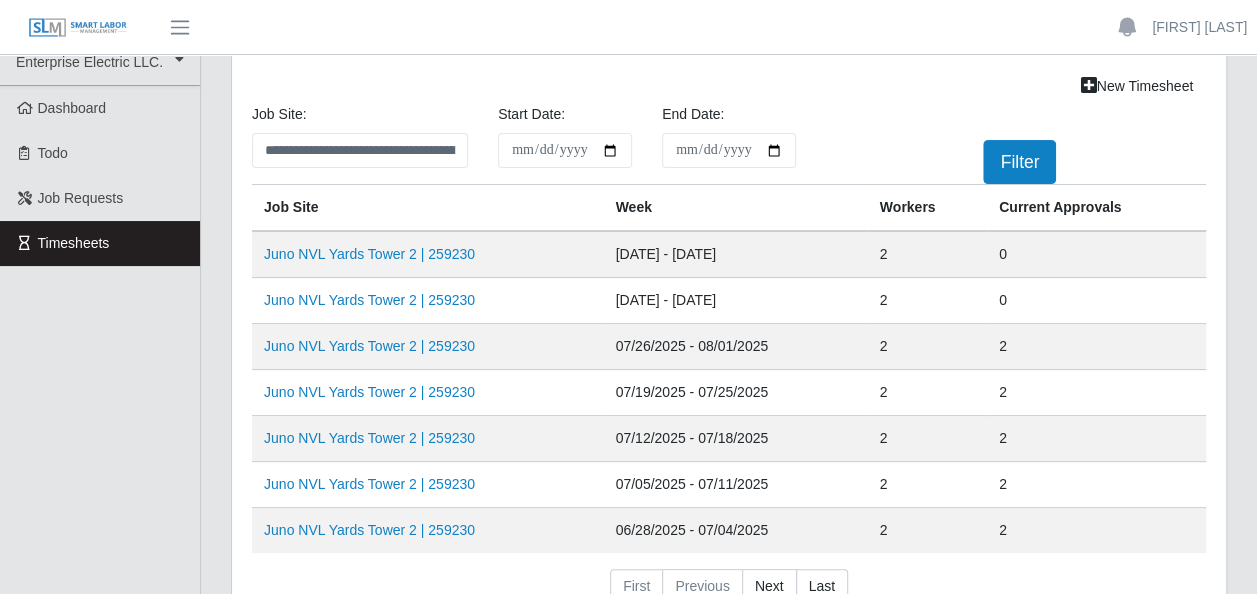 scroll, scrollTop: 0, scrollLeft: 0, axis: both 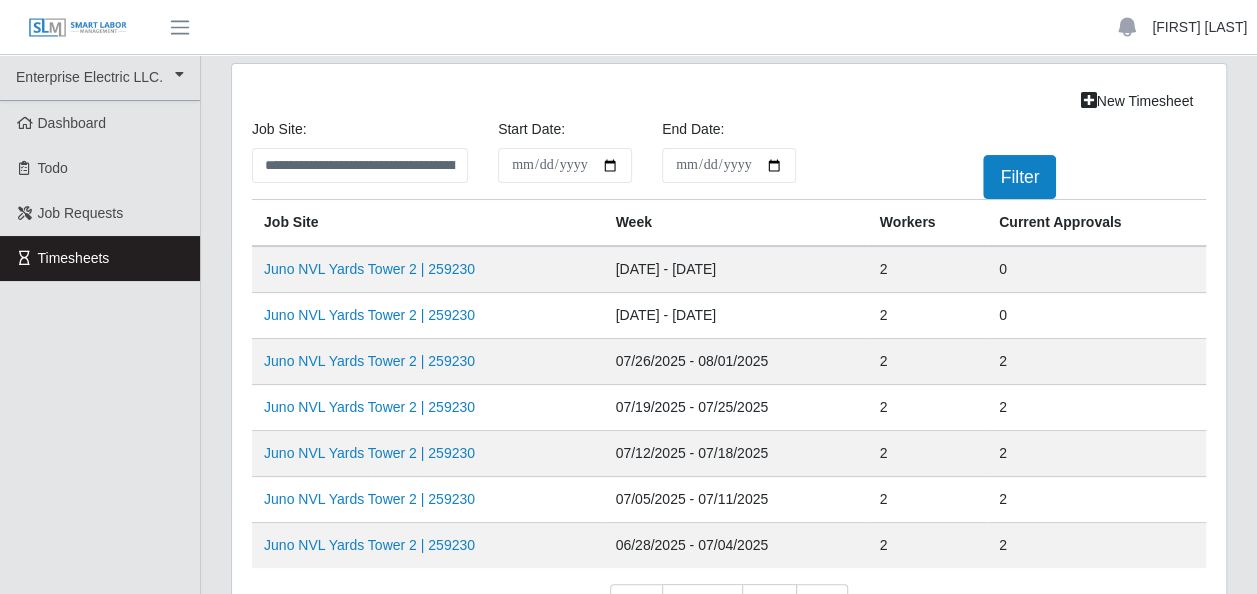 click on "[FIRST] [LAST]" at bounding box center (1199, 27) 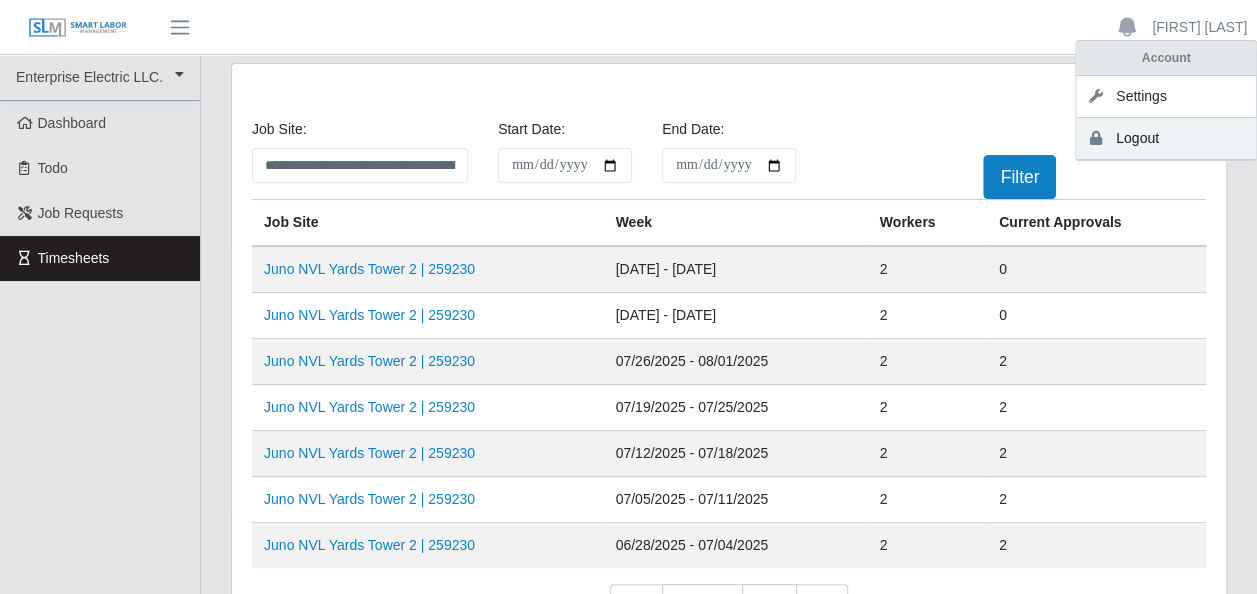click on "Logout" at bounding box center (1166, 139) 